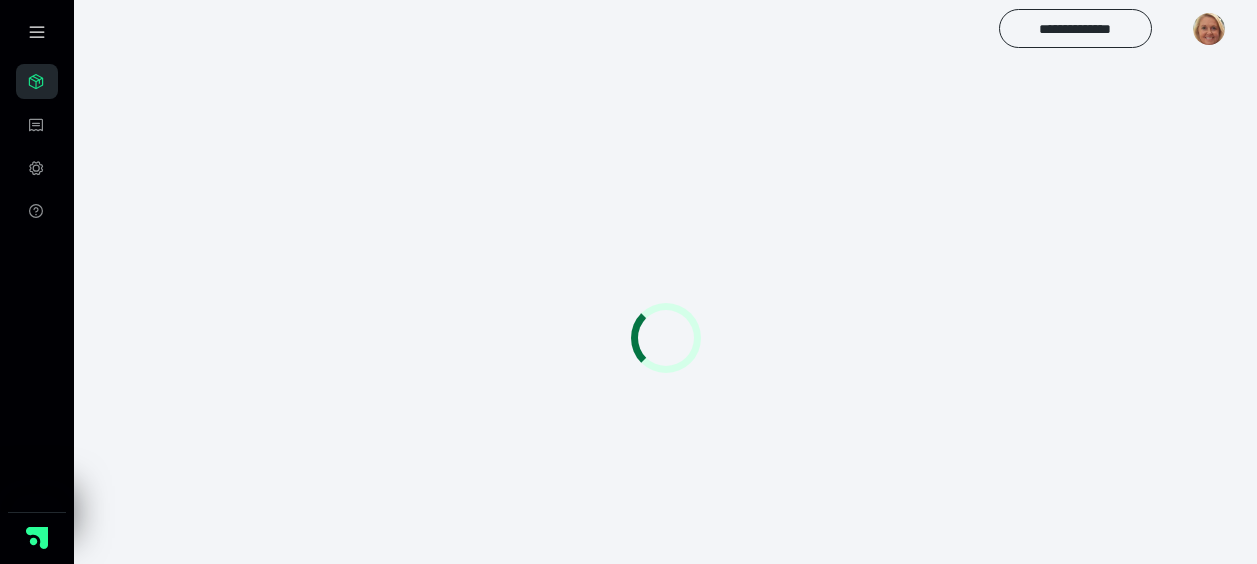 scroll, scrollTop: 0, scrollLeft: 0, axis: both 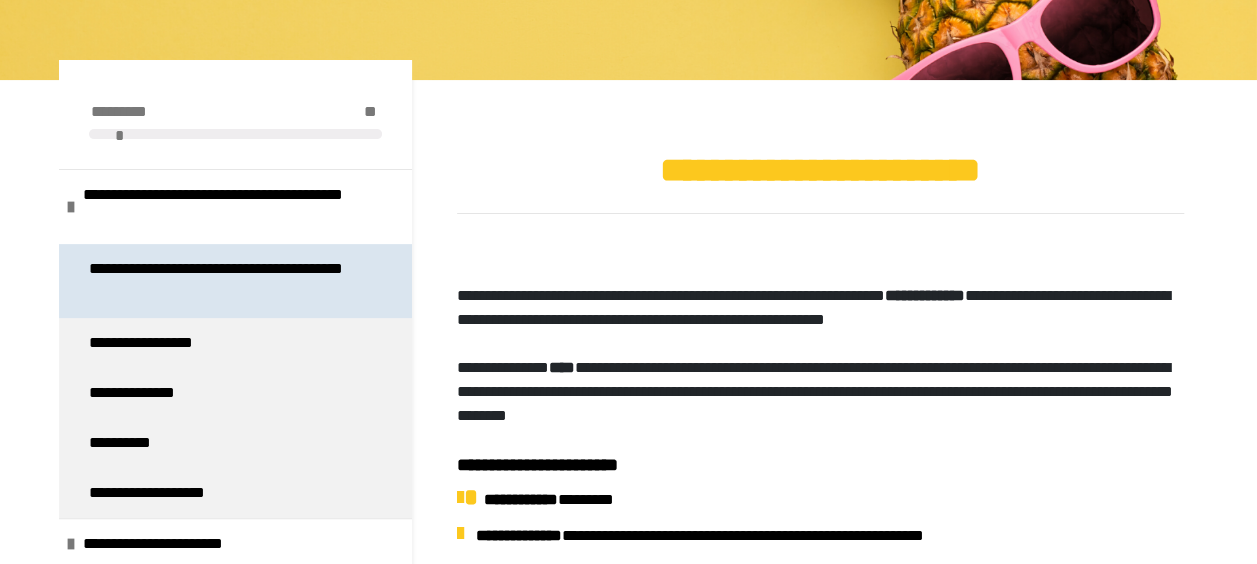 click on "**********" at bounding box center (227, 281) 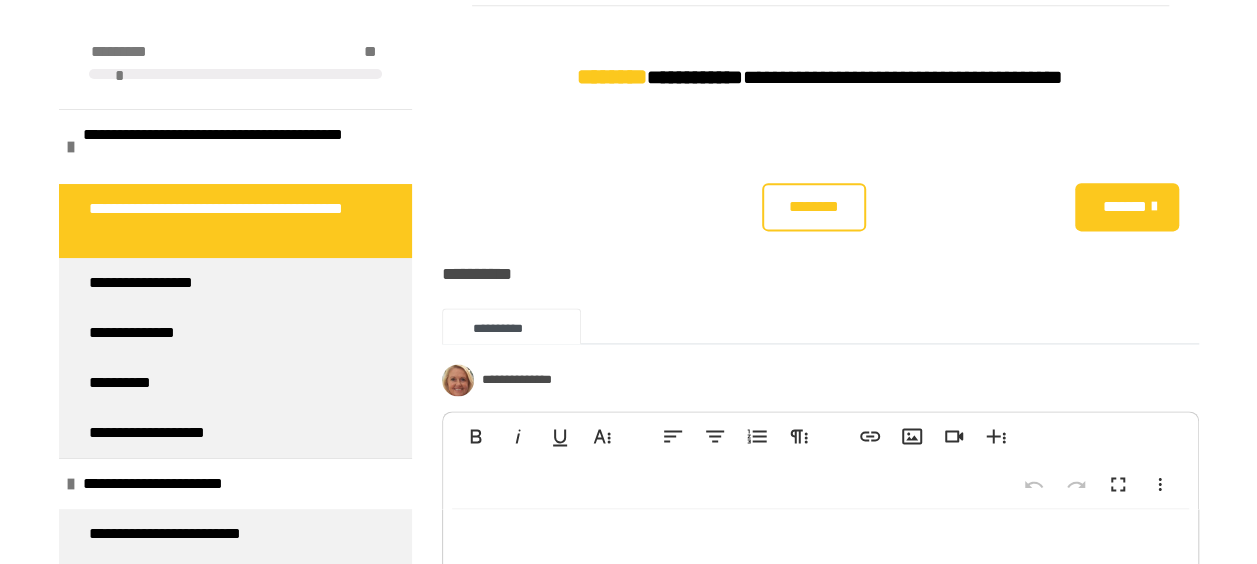 scroll, scrollTop: 1400, scrollLeft: 0, axis: vertical 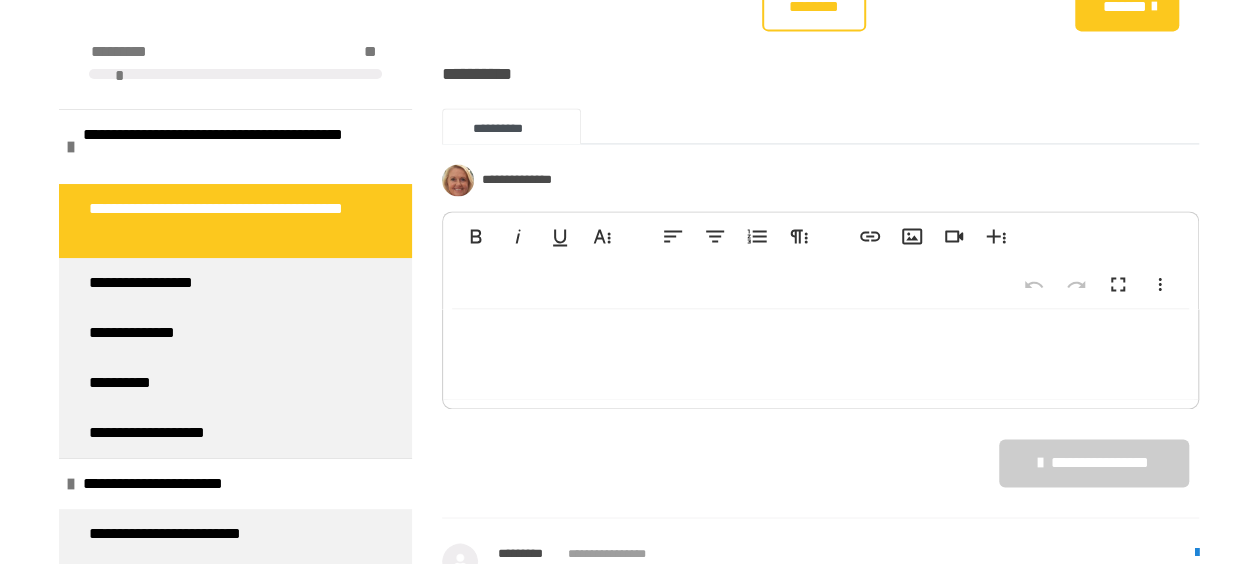 click on "********" at bounding box center [813, 7] 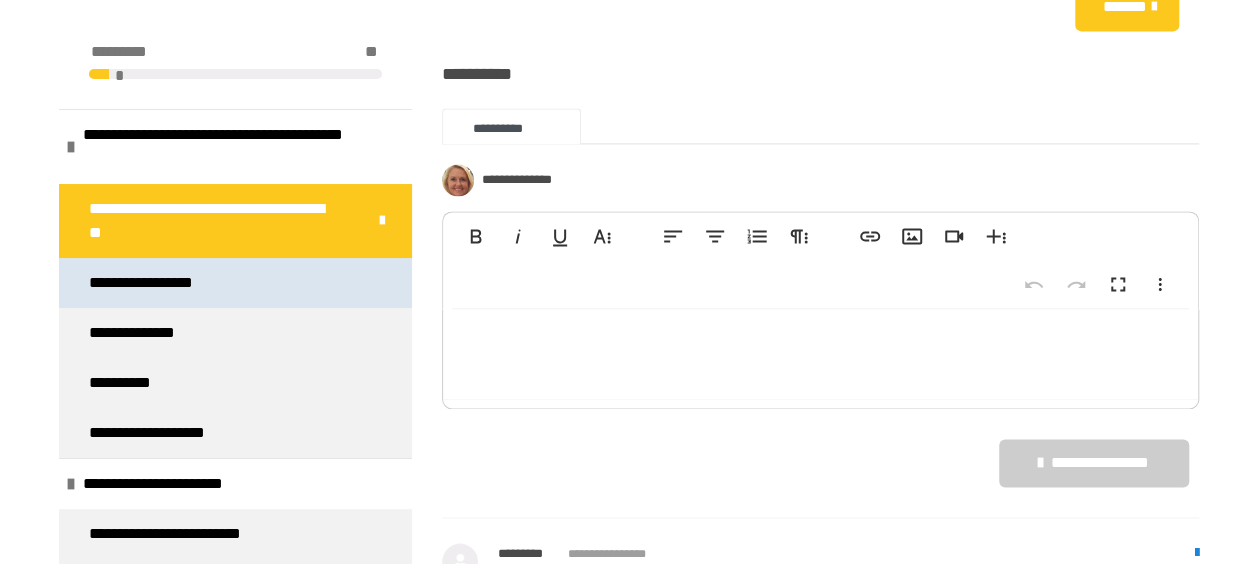 click on "**********" at bounding box center [154, 283] 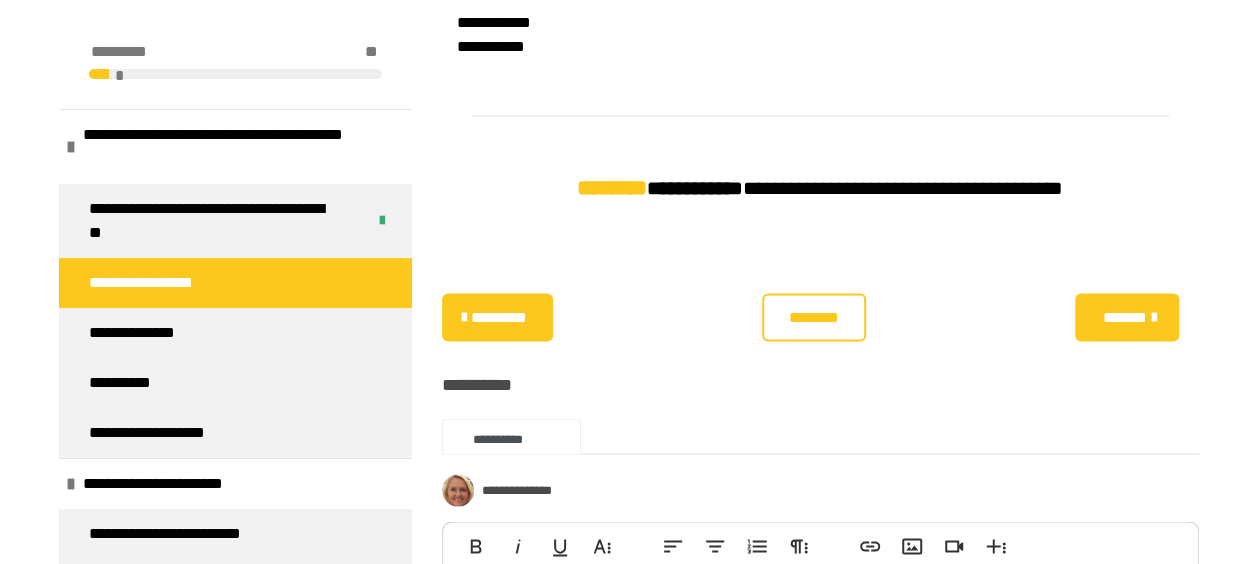 scroll, scrollTop: 1770, scrollLeft: 0, axis: vertical 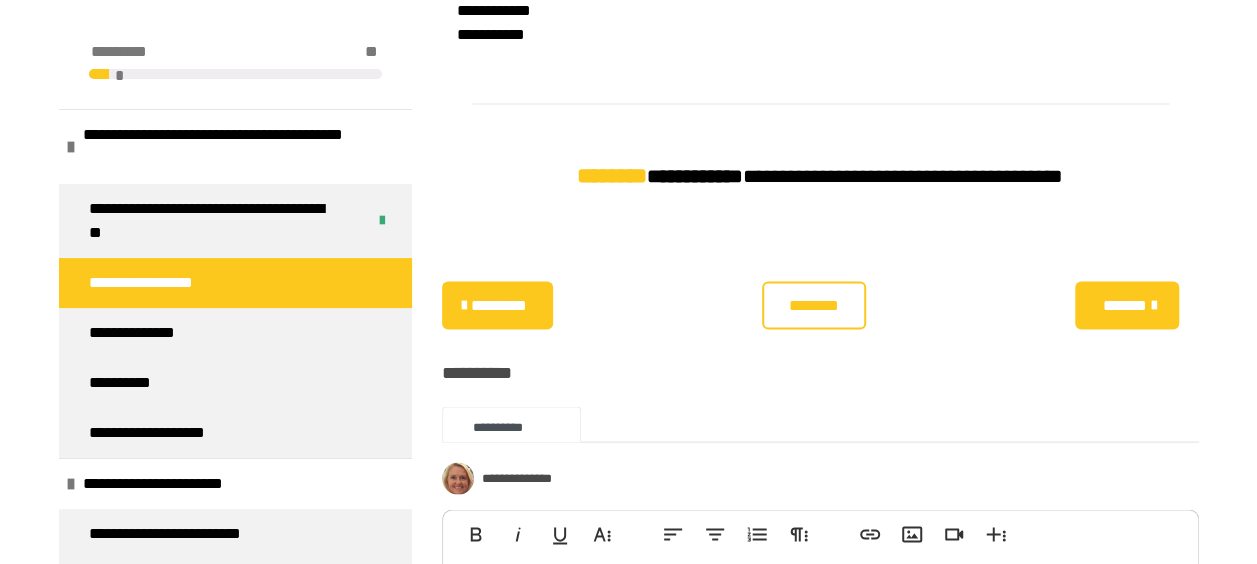 click on "********" at bounding box center (813, 305) 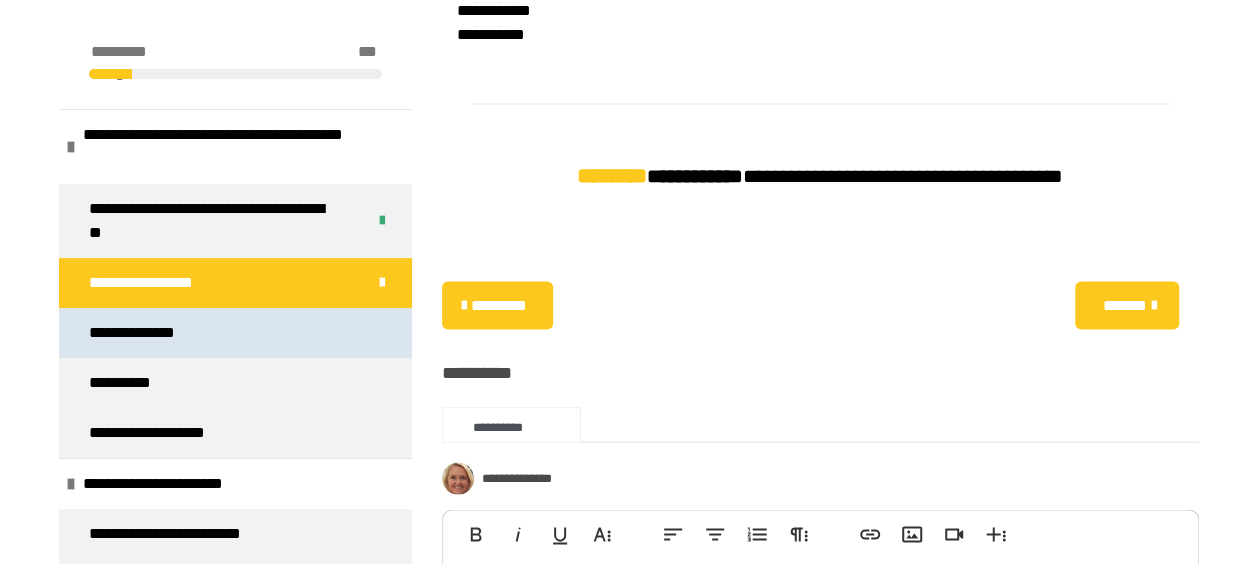 click on "**********" at bounding box center (235, 333) 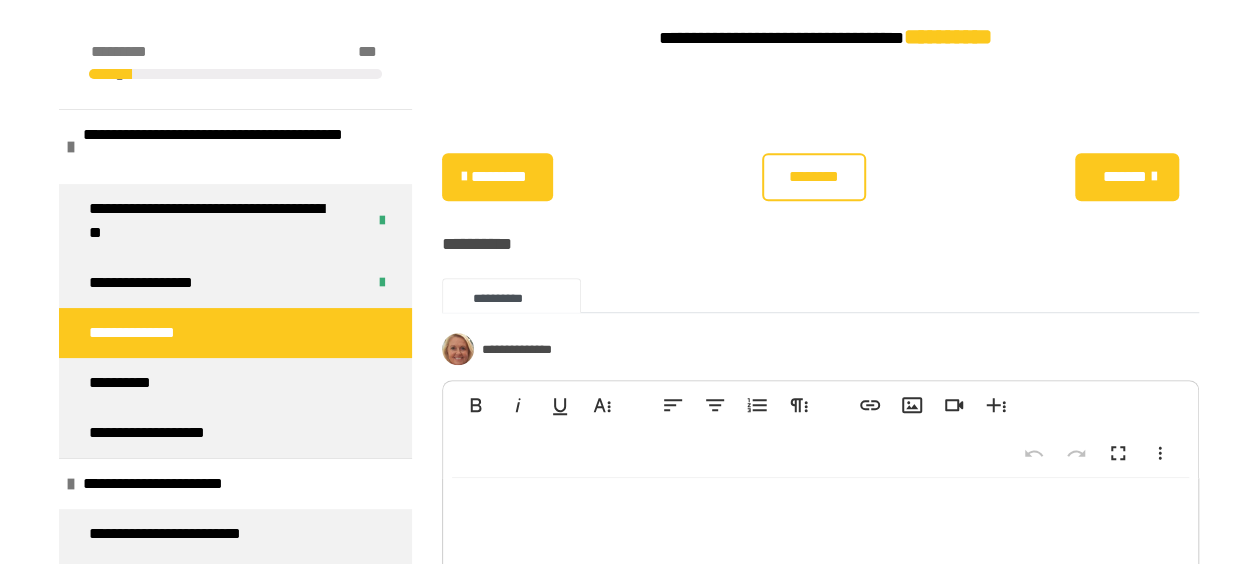 scroll, scrollTop: 4370, scrollLeft: 0, axis: vertical 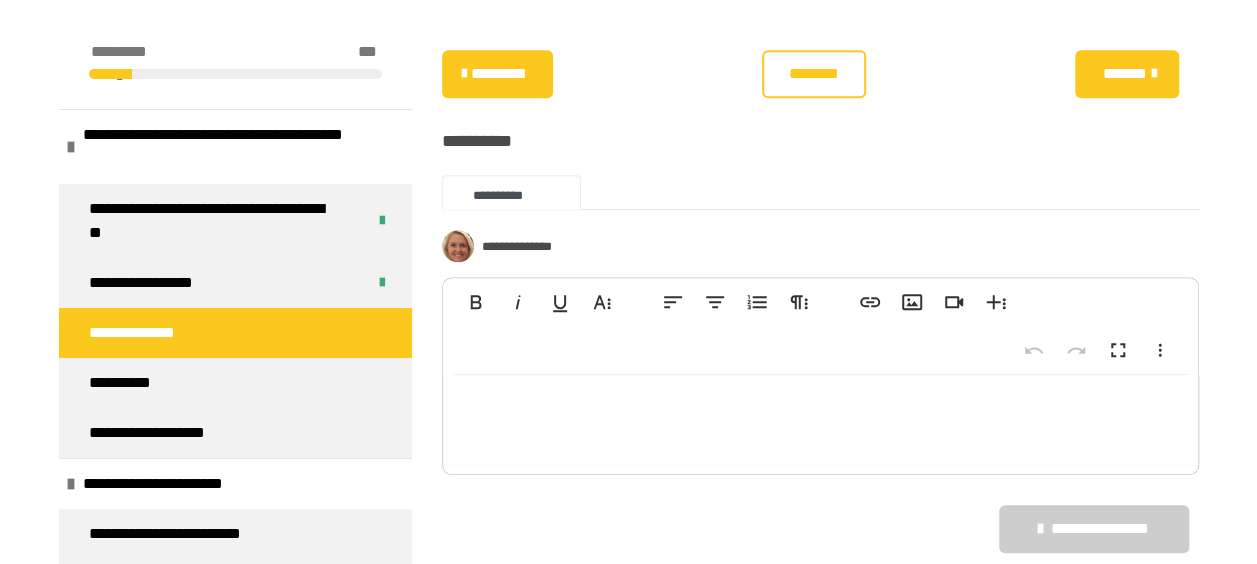 click on "********" at bounding box center (813, 74) 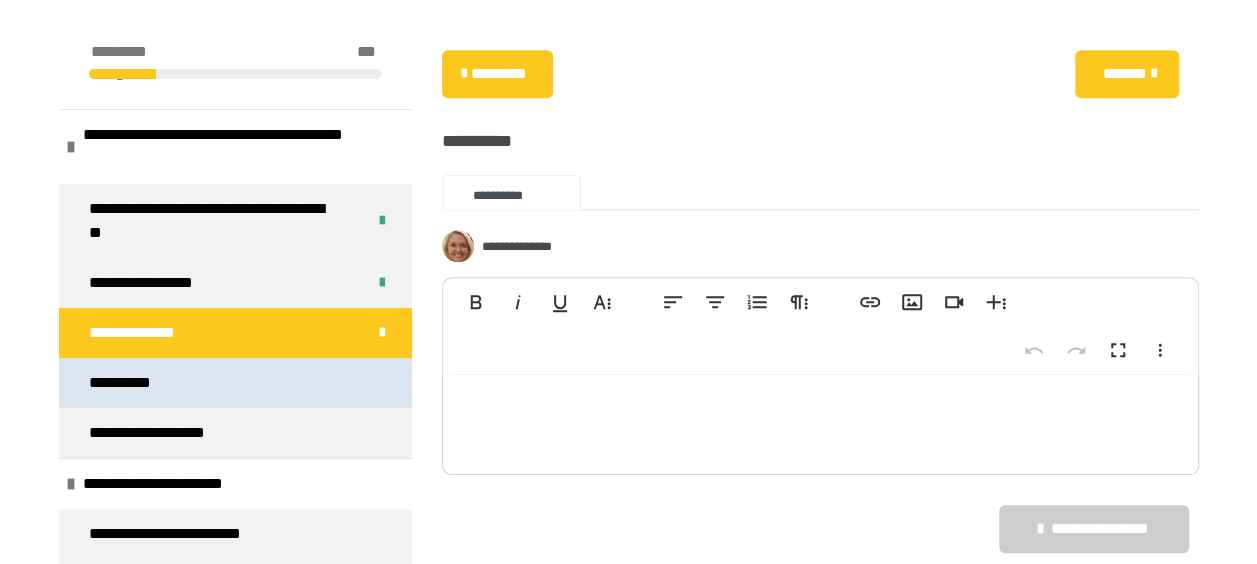 click on "**********" at bounding box center (235, 383) 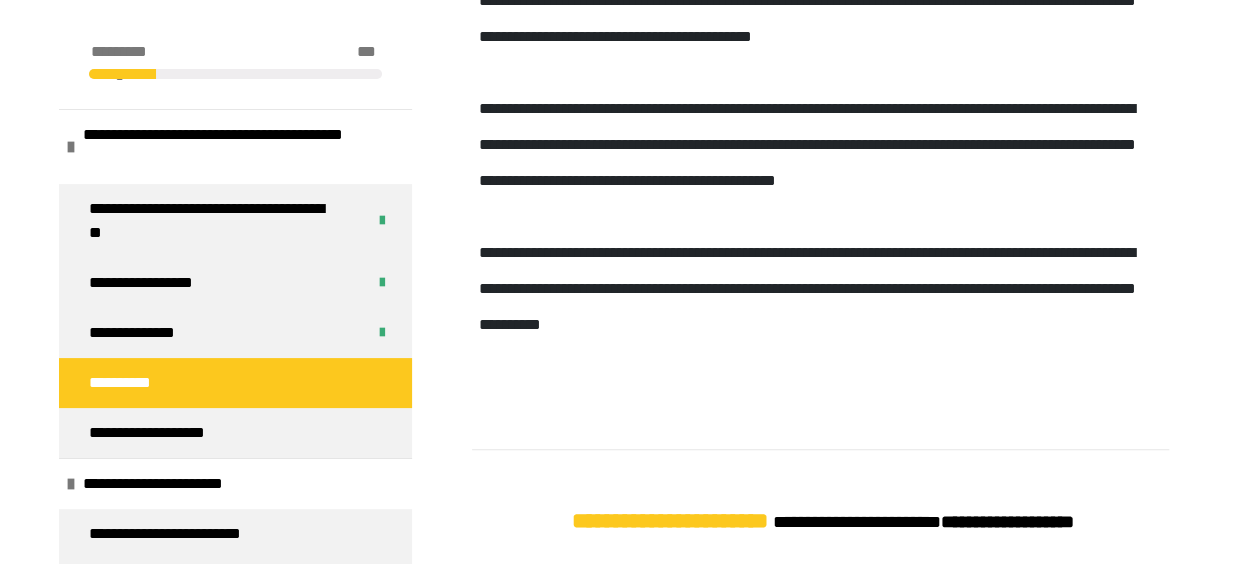 scroll, scrollTop: 737, scrollLeft: 0, axis: vertical 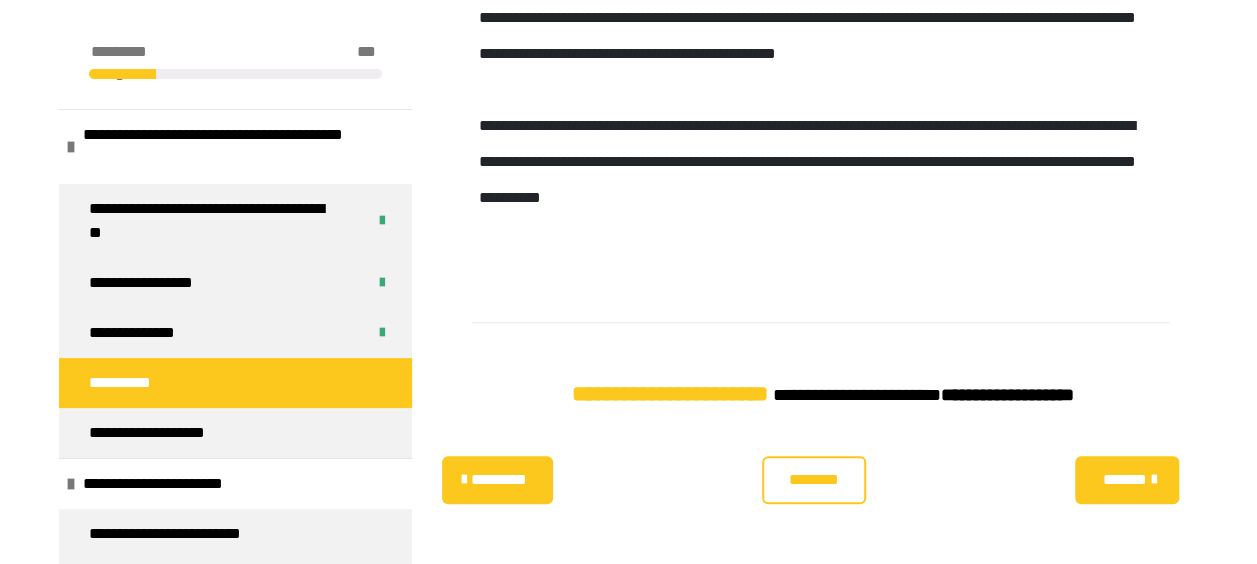 click on "********" at bounding box center (814, 480) 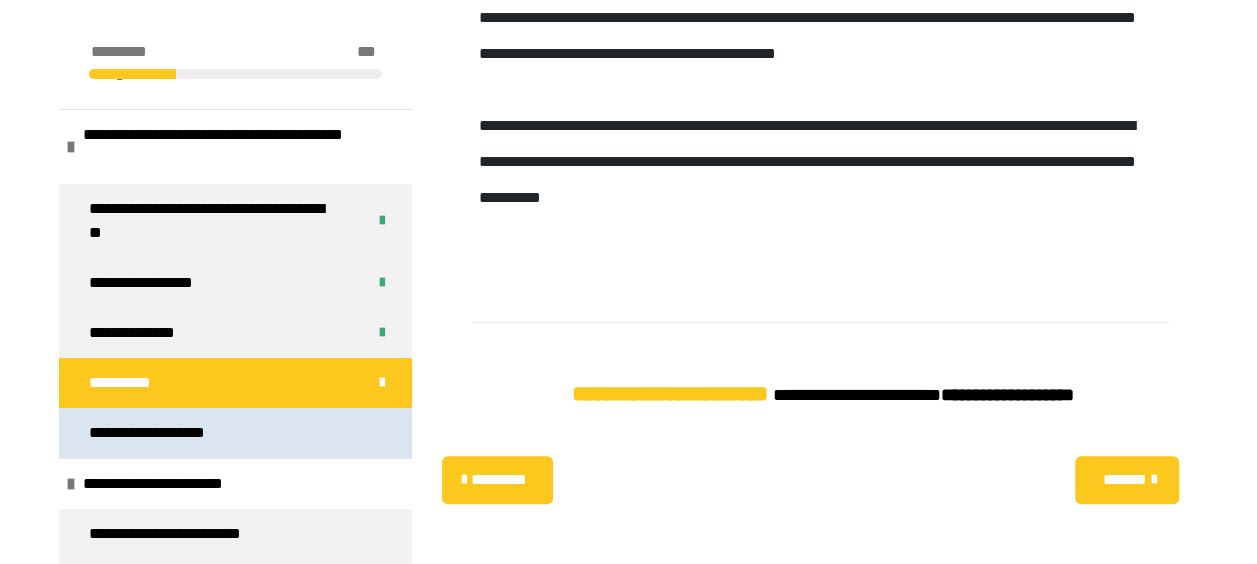 click on "**********" at bounding box center [235, 433] 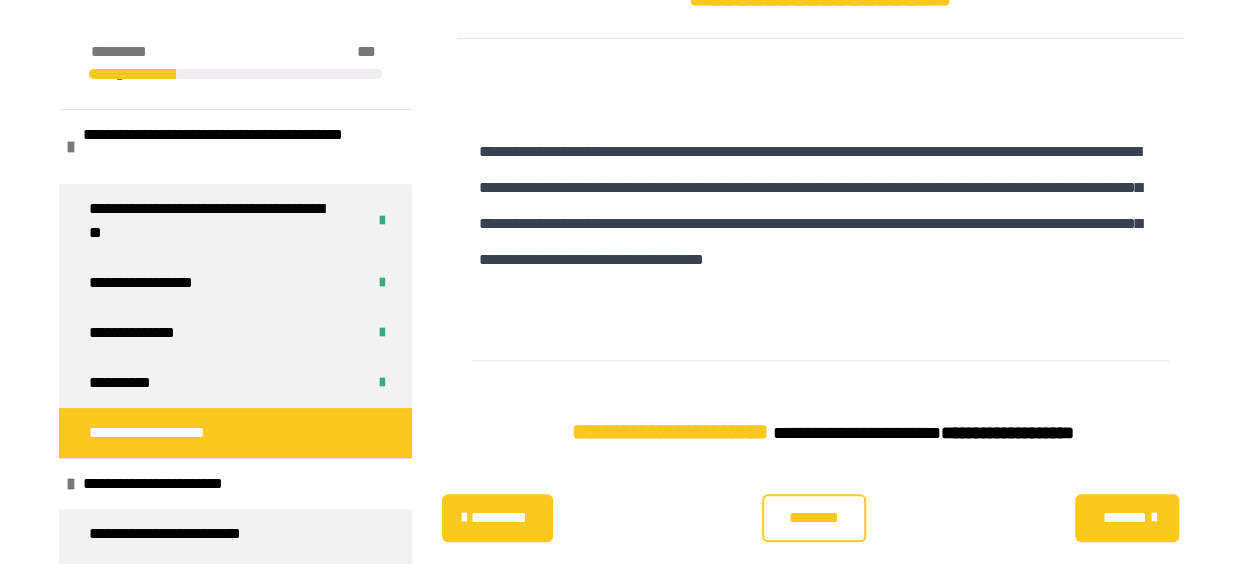 scroll, scrollTop: 425, scrollLeft: 0, axis: vertical 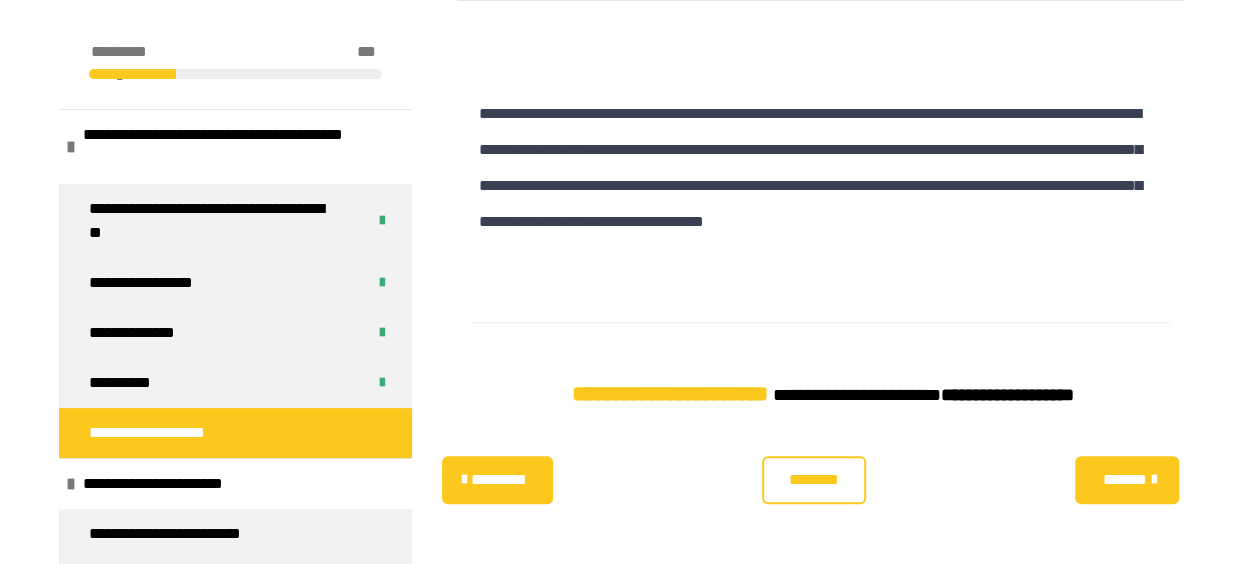click on "********" at bounding box center (813, 480) 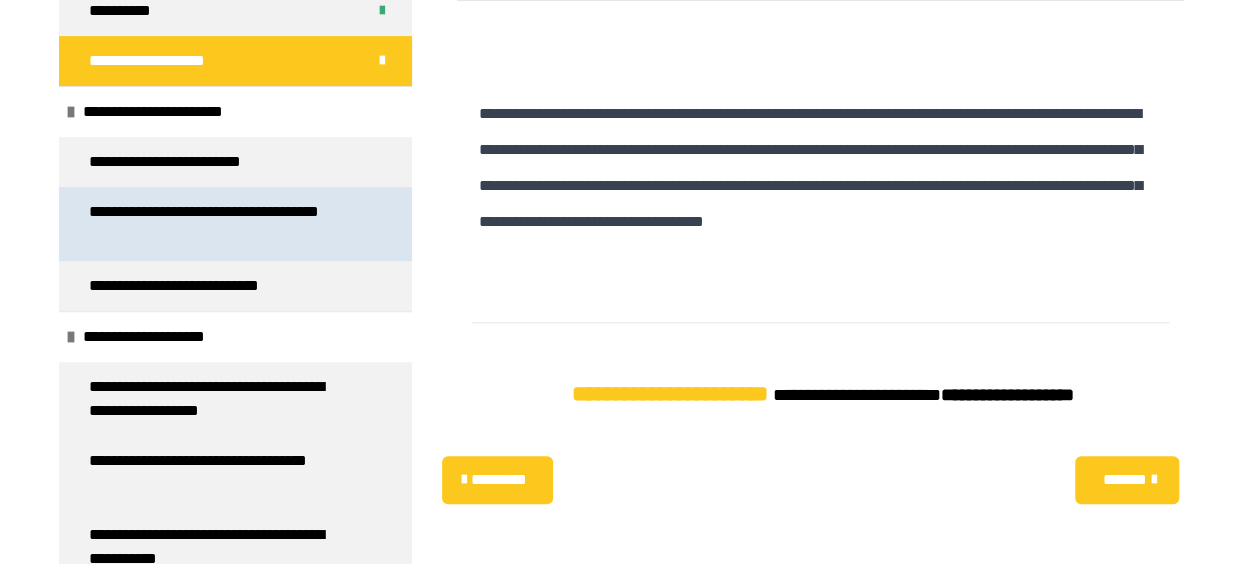 scroll, scrollTop: 400, scrollLeft: 0, axis: vertical 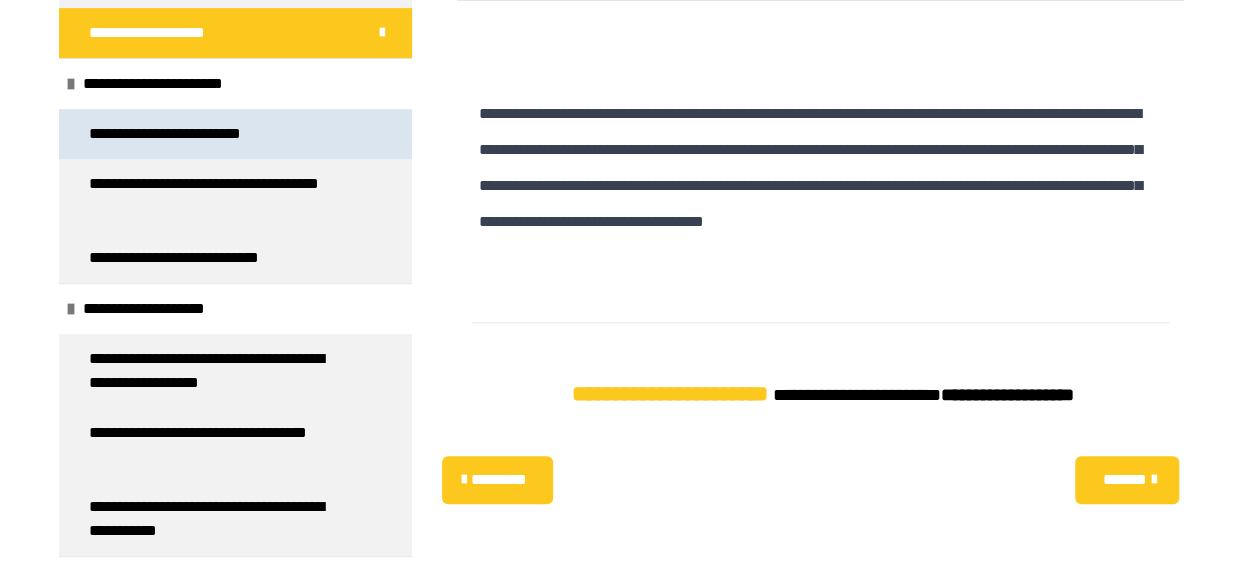 click on "**********" at bounding box center (193, 134) 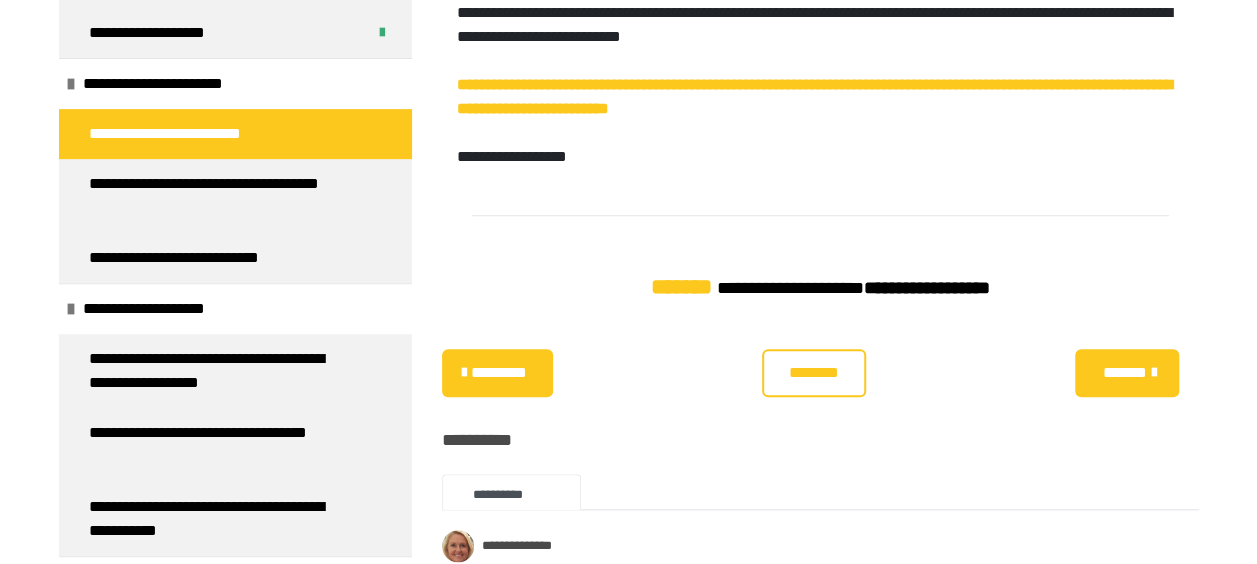 scroll, scrollTop: 970, scrollLeft: 0, axis: vertical 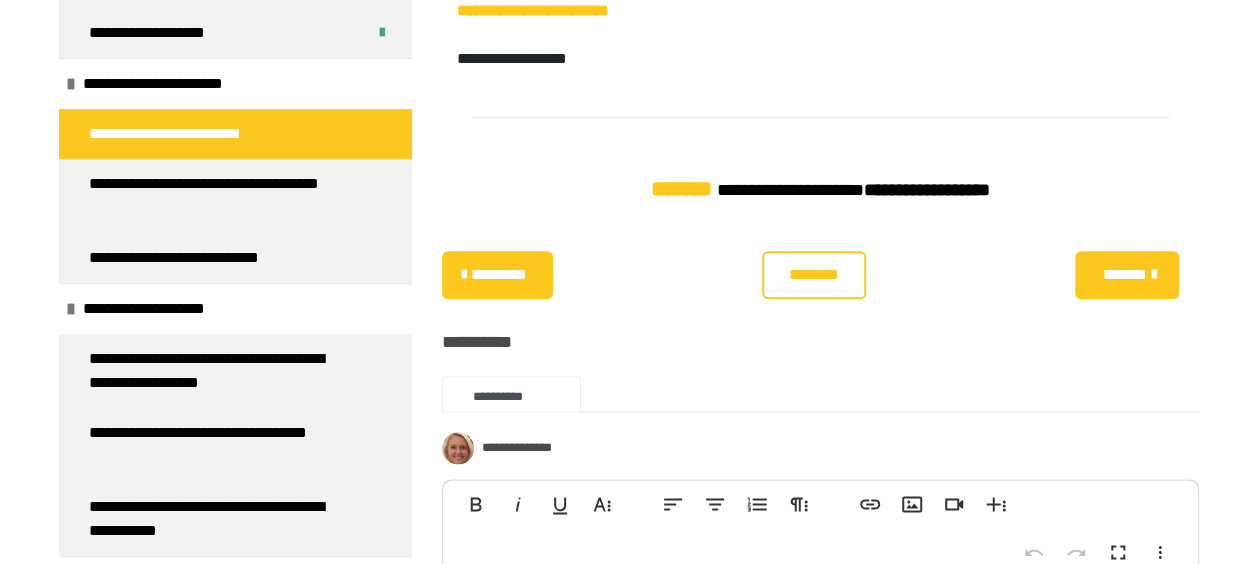 click on "********" at bounding box center [813, 275] 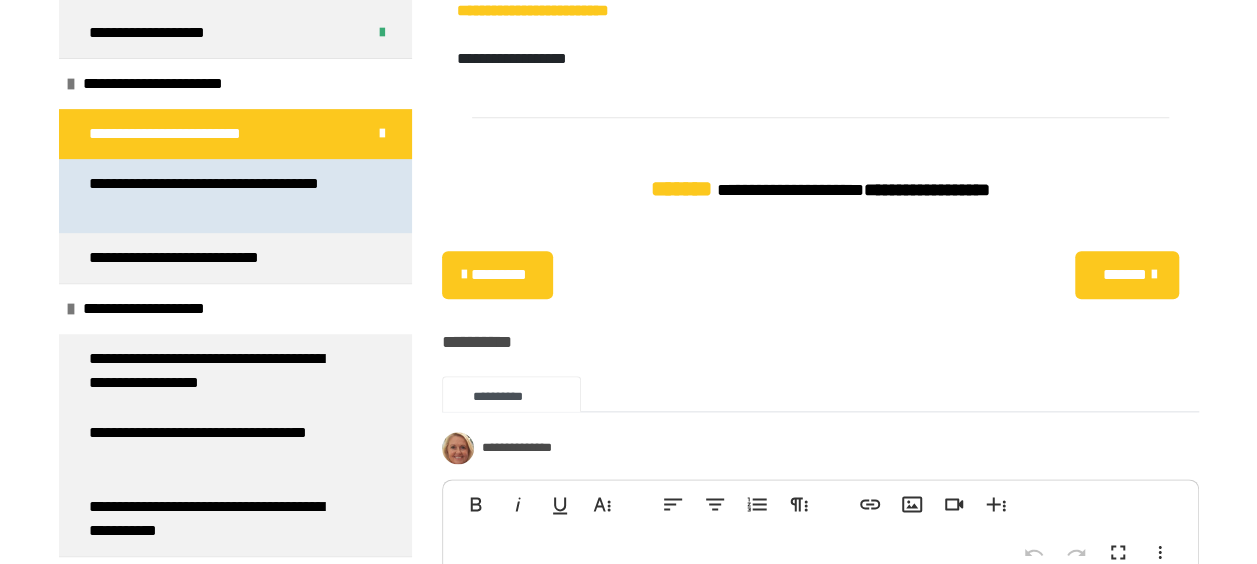 click on "**********" at bounding box center [220, 196] 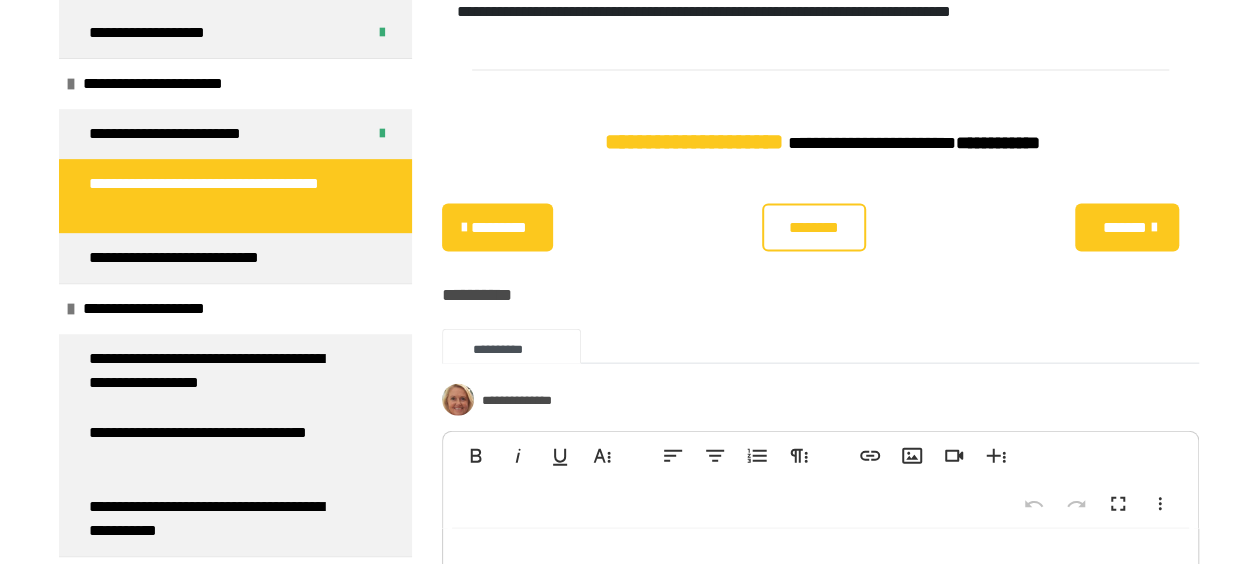 scroll, scrollTop: 2170, scrollLeft: 0, axis: vertical 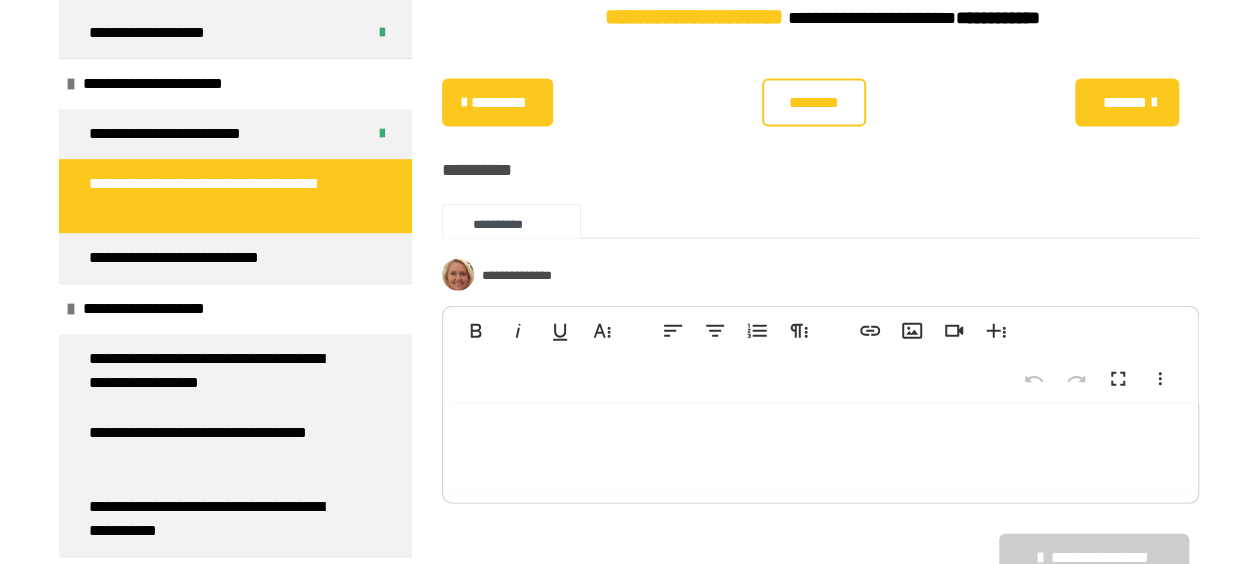 click on "********" at bounding box center [813, 103] 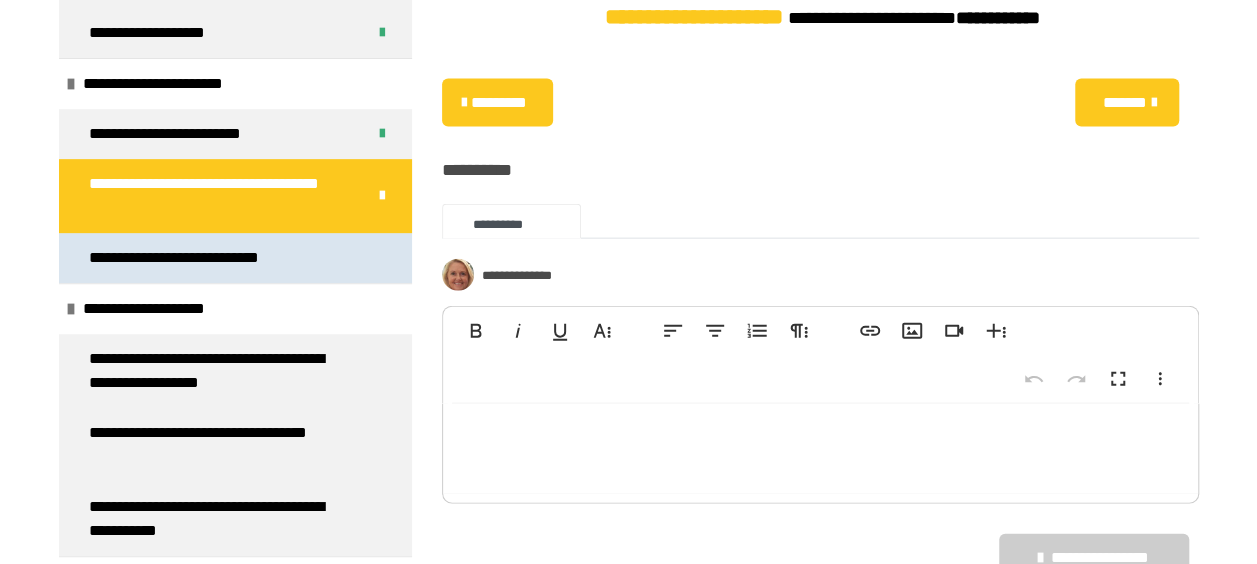 click on "**********" at bounding box center [198, 258] 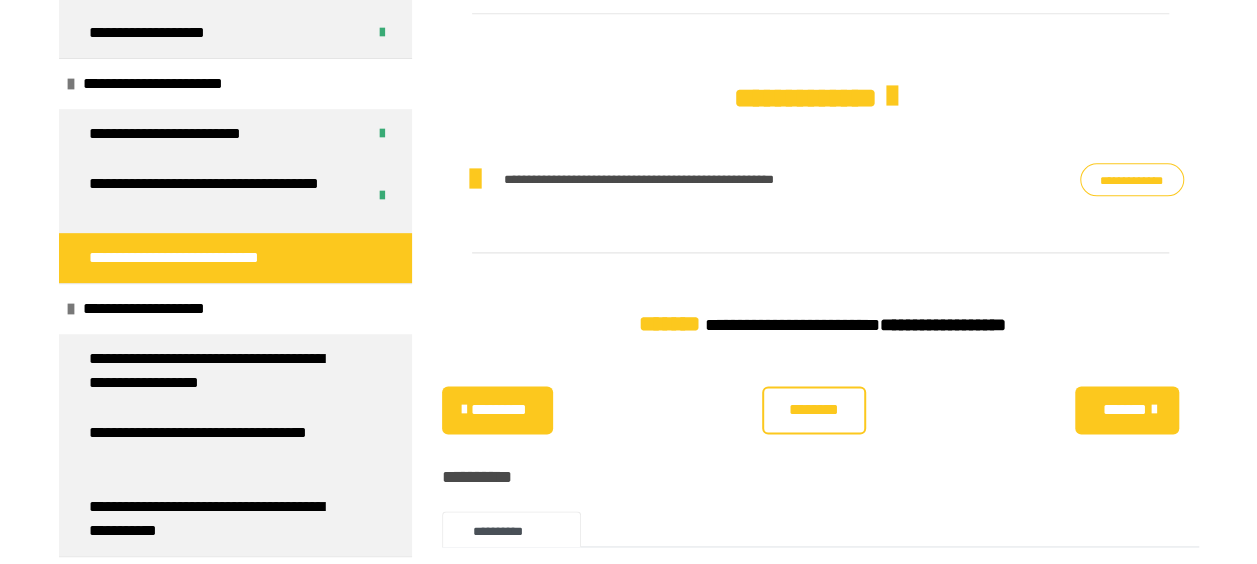 scroll, scrollTop: 1270, scrollLeft: 0, axis: vertical 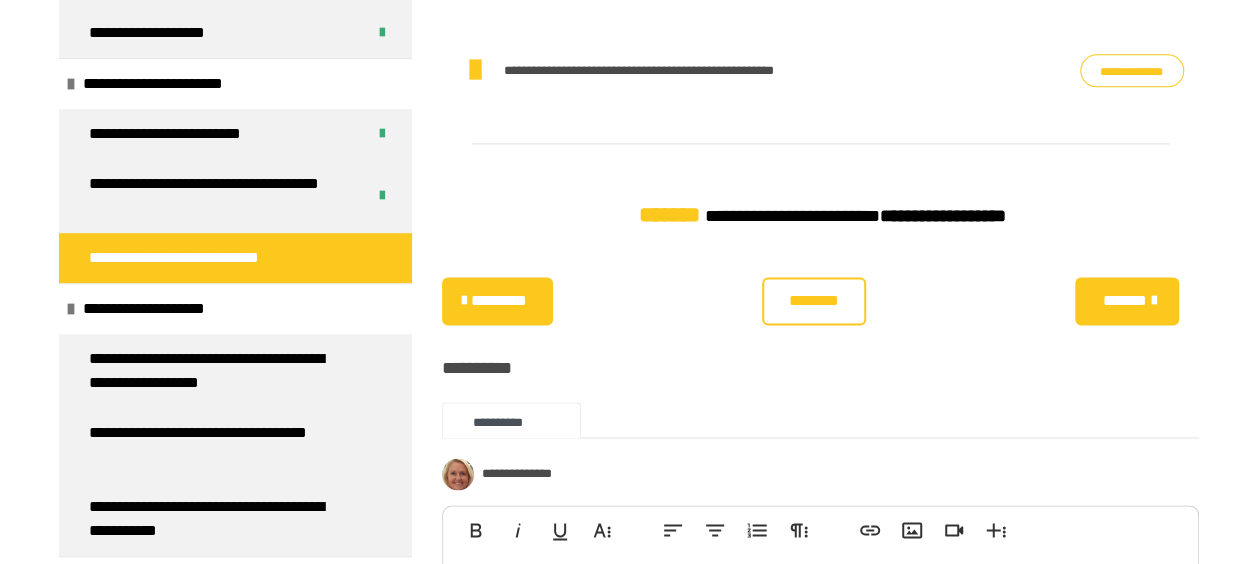 click on "********" at bounding box center (813, 301) 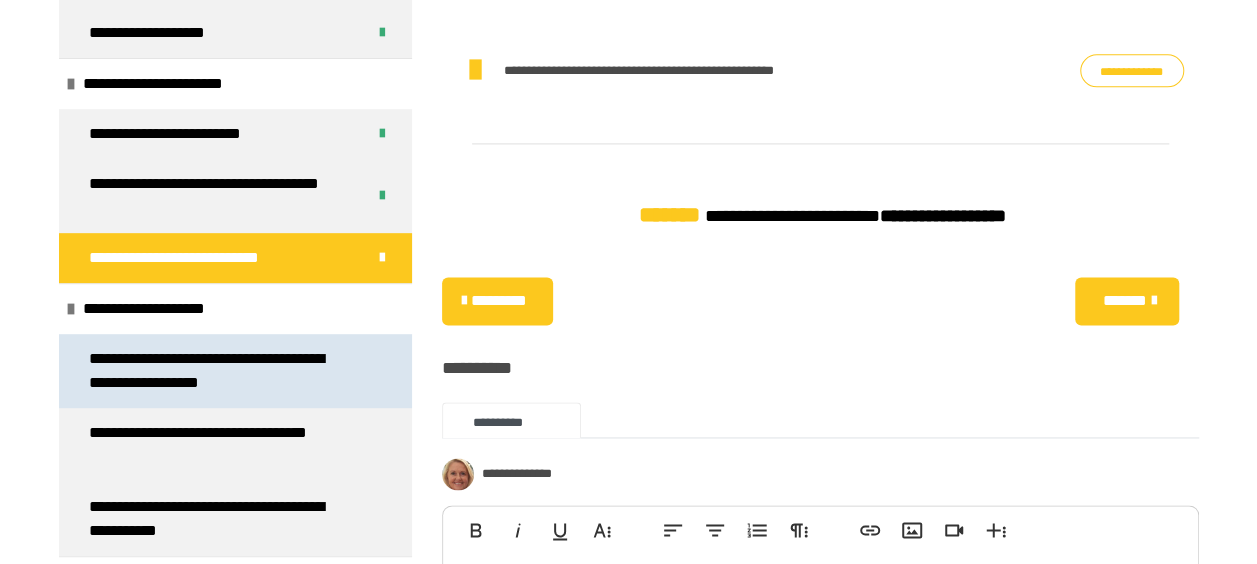 click on "**********" at bounding box center [220, 371] 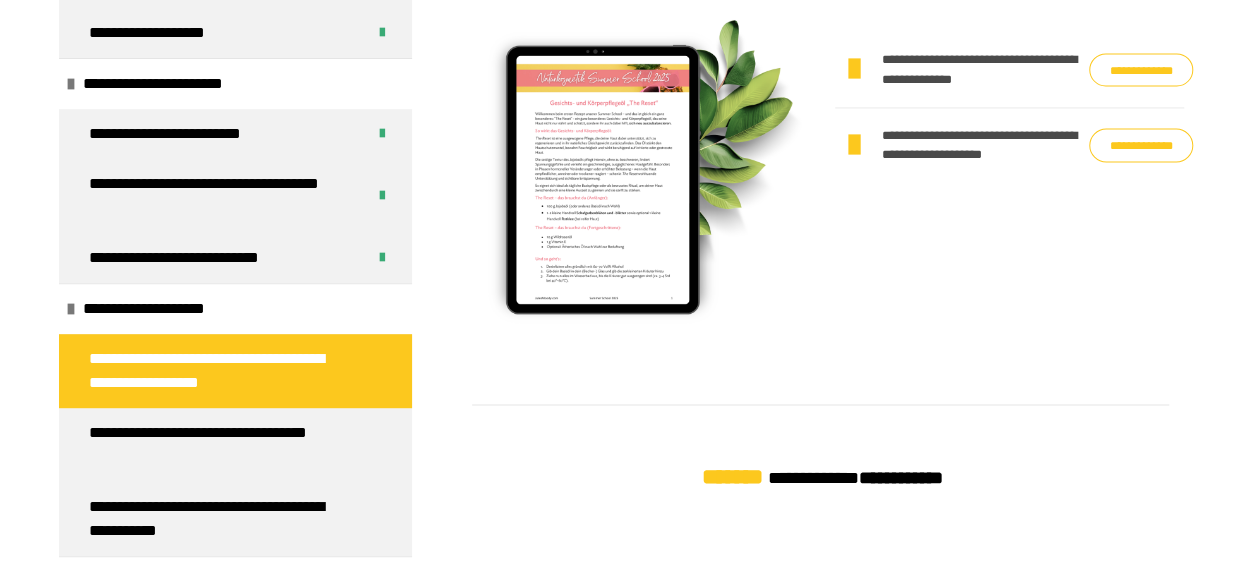 scroll, scrollTop: 1570, scrollLeft: 0, axis: vertical 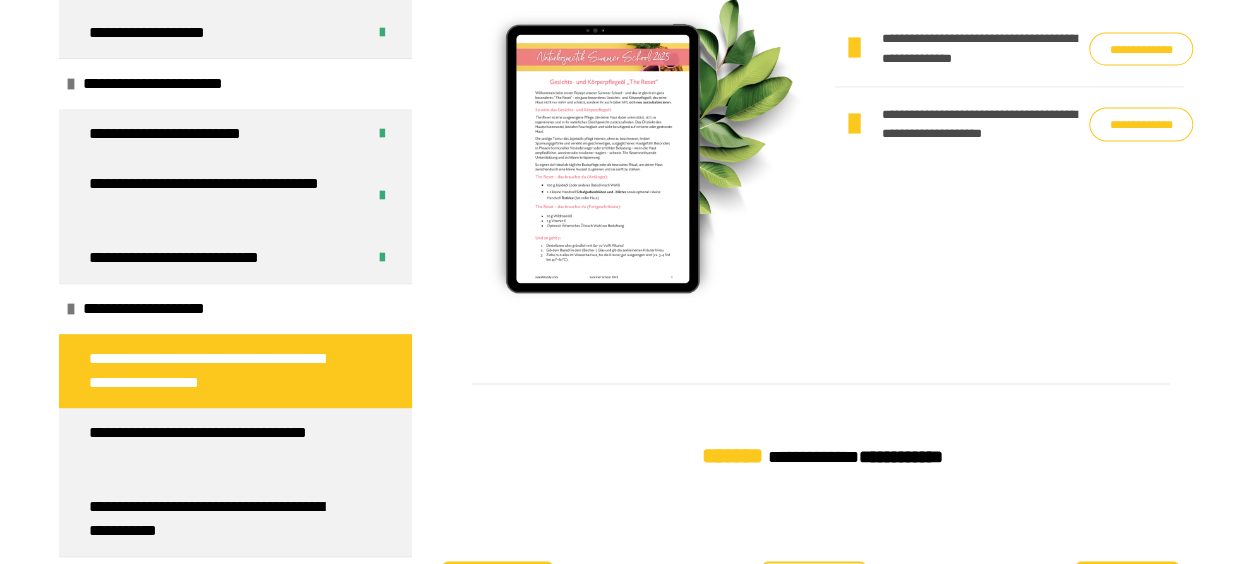 click on "**********" at bounding box center (1141, 123) 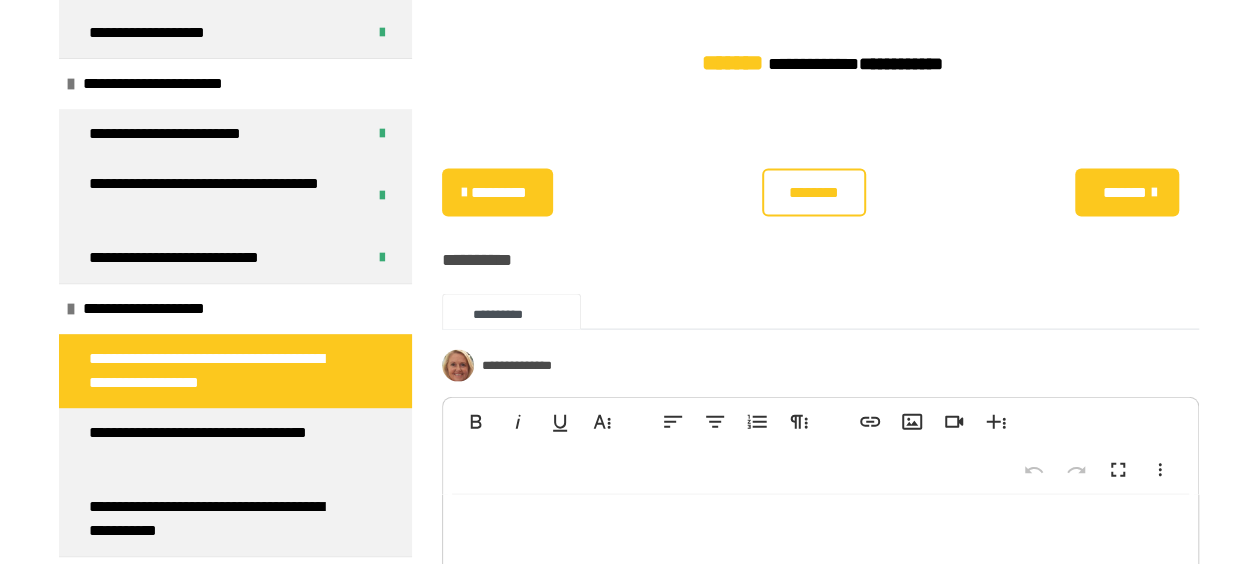 scroll, scrollTop: 1970, scrollLeft: 0, axis: vertical 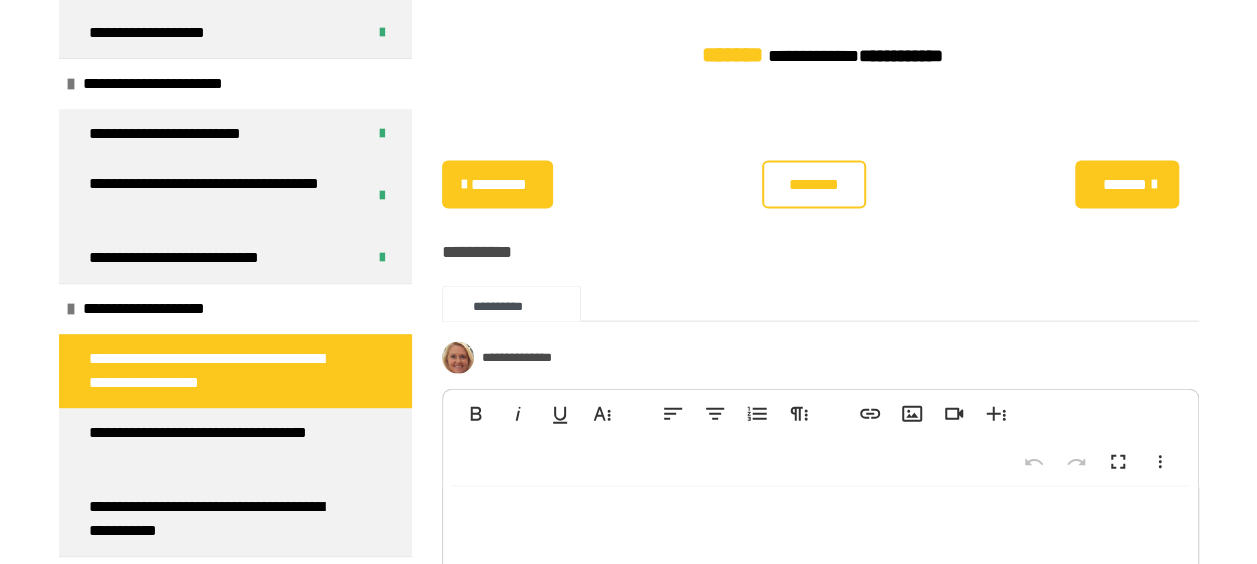 click on "********" at bounding box center (814, 185) 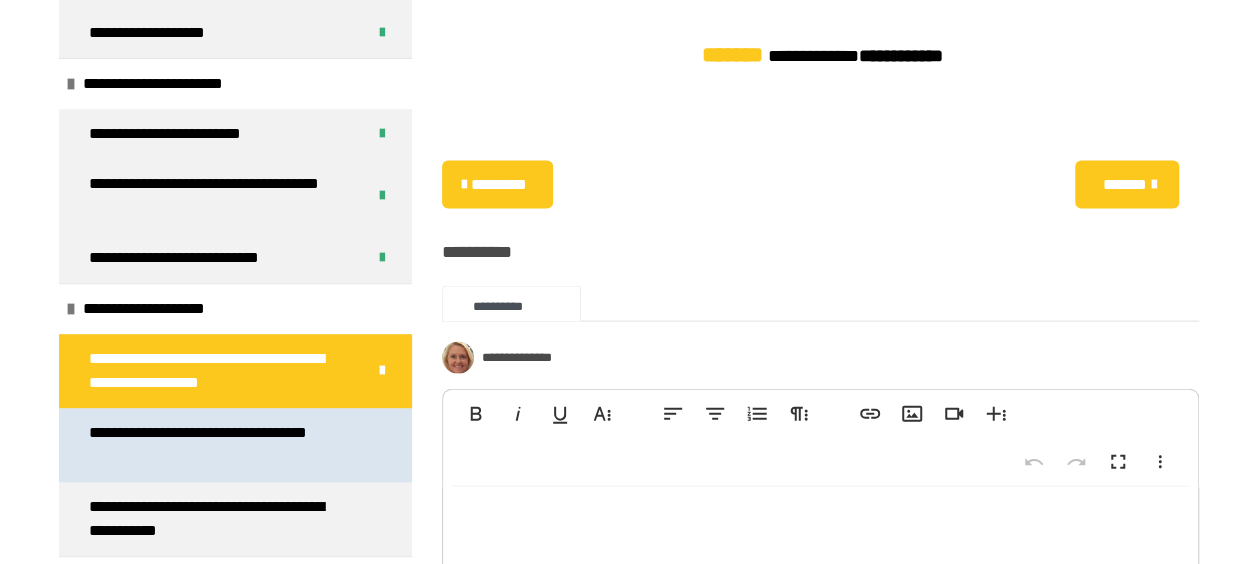 click on "**********" at bounding box center (220, 445) 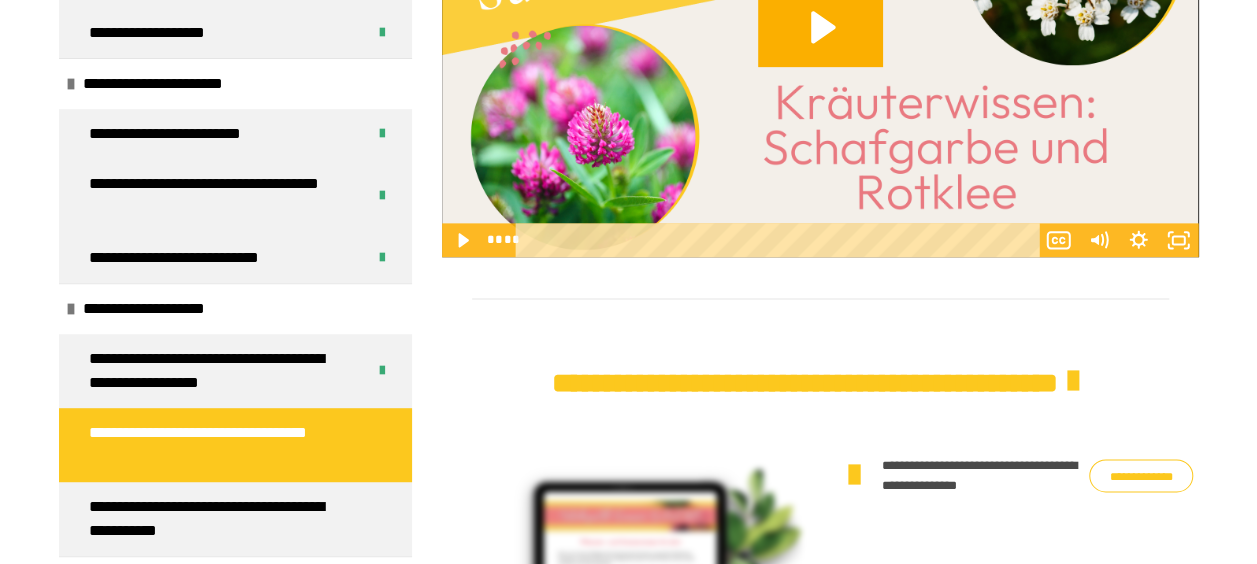 scroll, scrollTop: 1470, scrollLeft: 0, axis: vertical 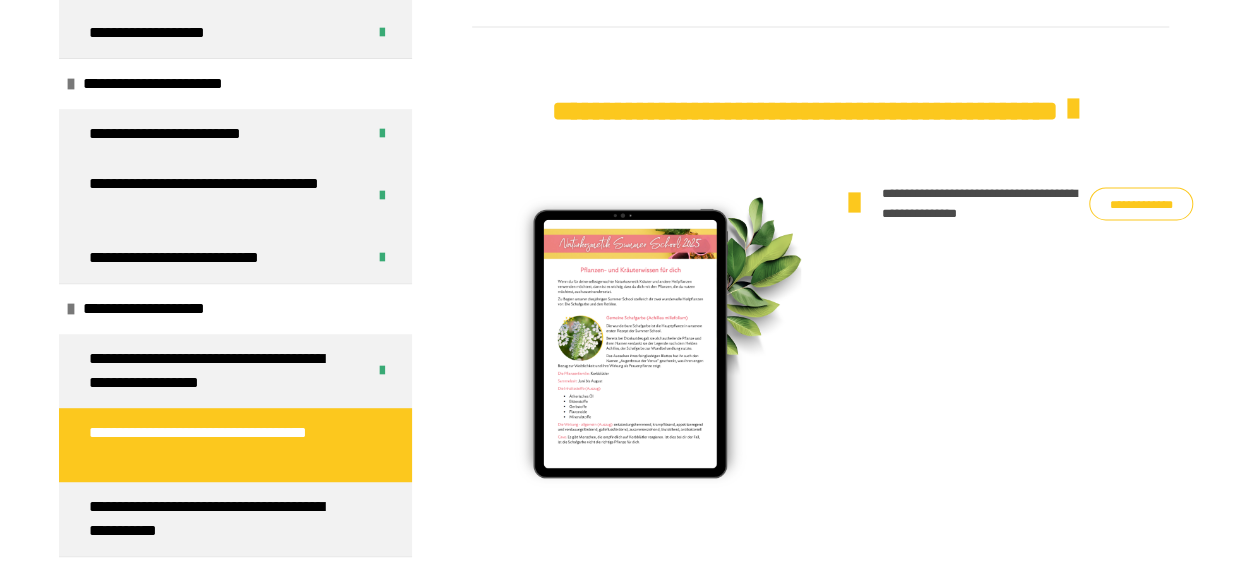 click on "**********" at bounding box center (1141, 203) 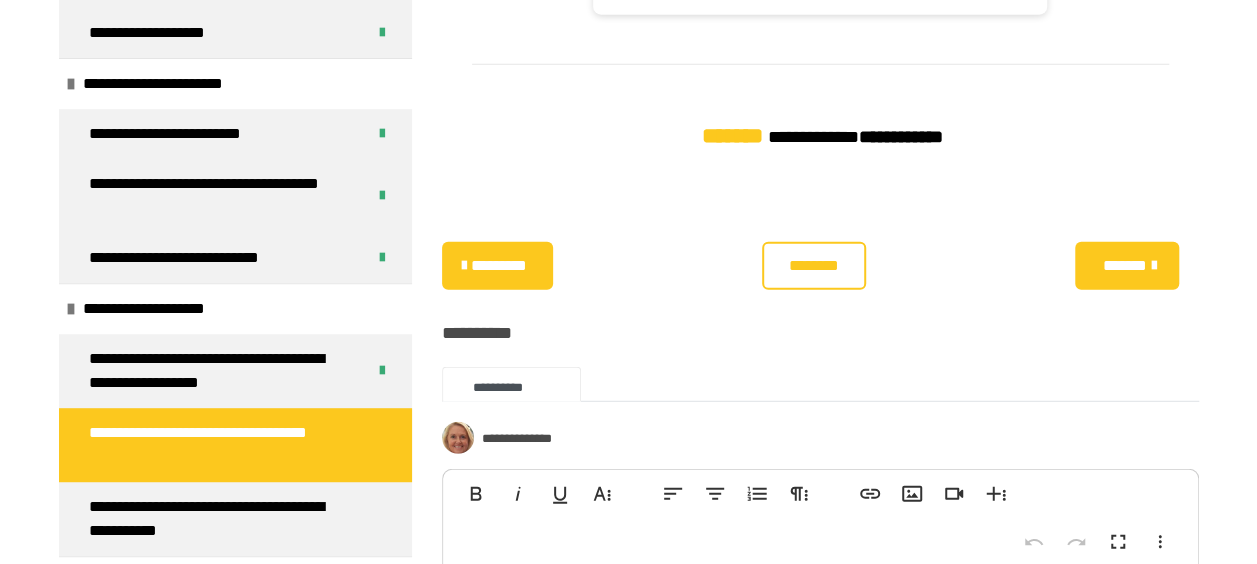 scroll, scrollTop: 2570, scrollLeft: 0, axis: vertical 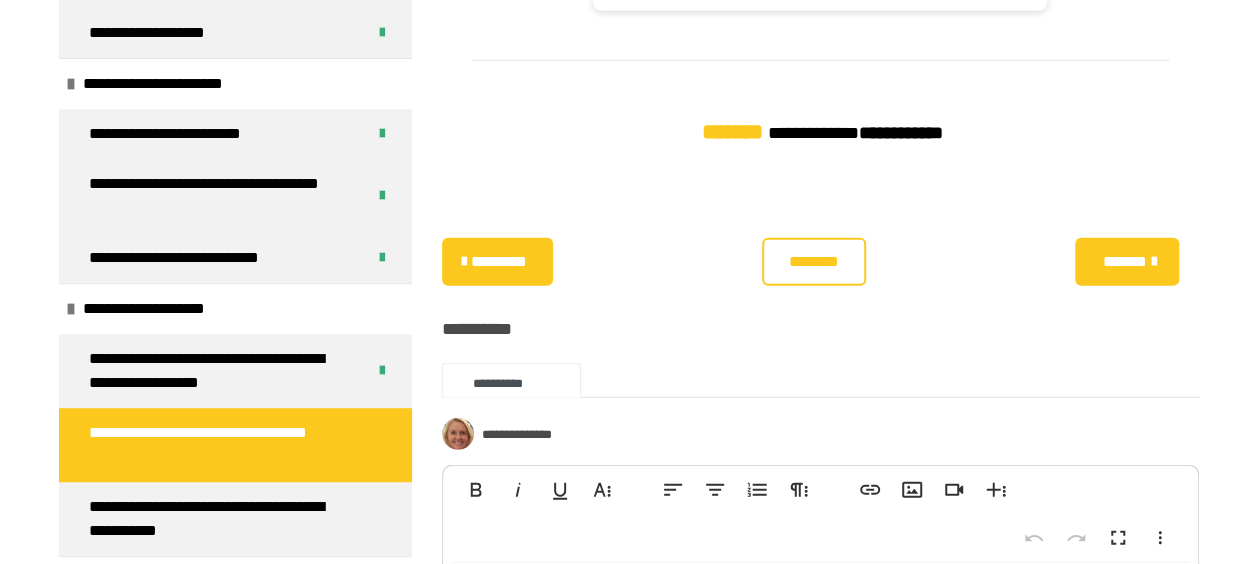 click on "********" at bounding box center [813, 262] 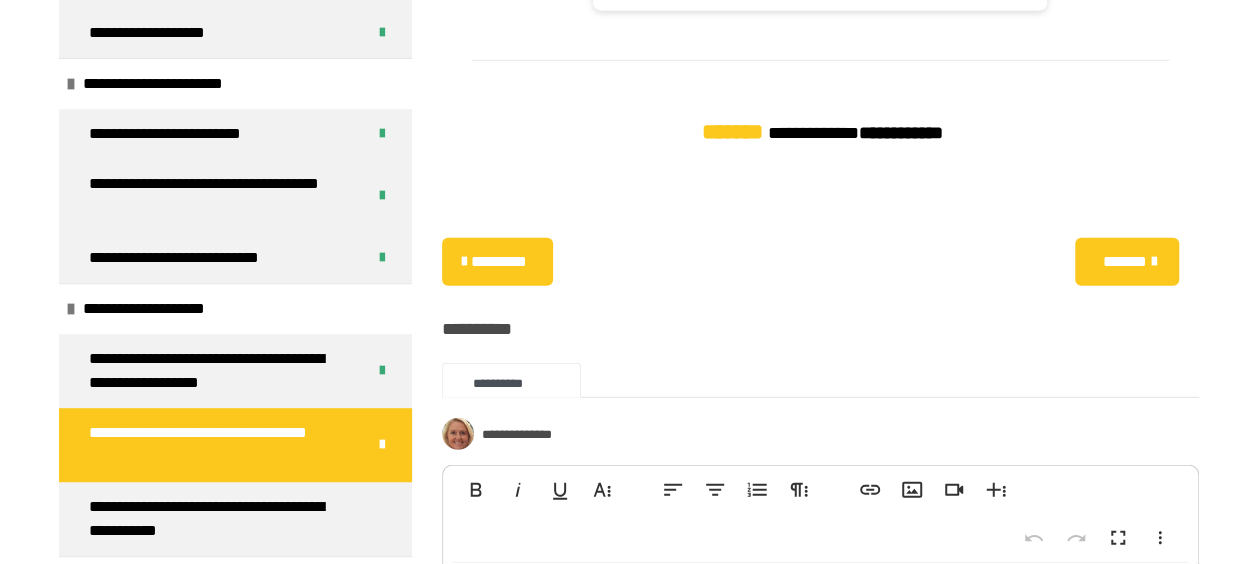 scroll, scrollTop: 600, scrollLeft: 0, axis: vertical 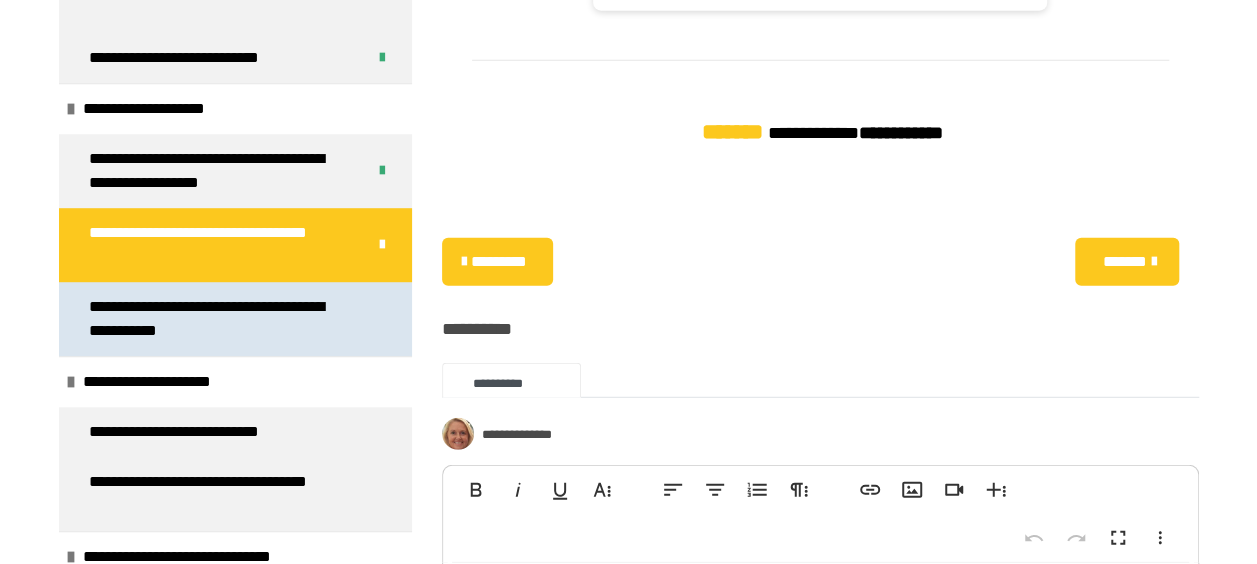click on "**********" at bounding box center (220, 319) 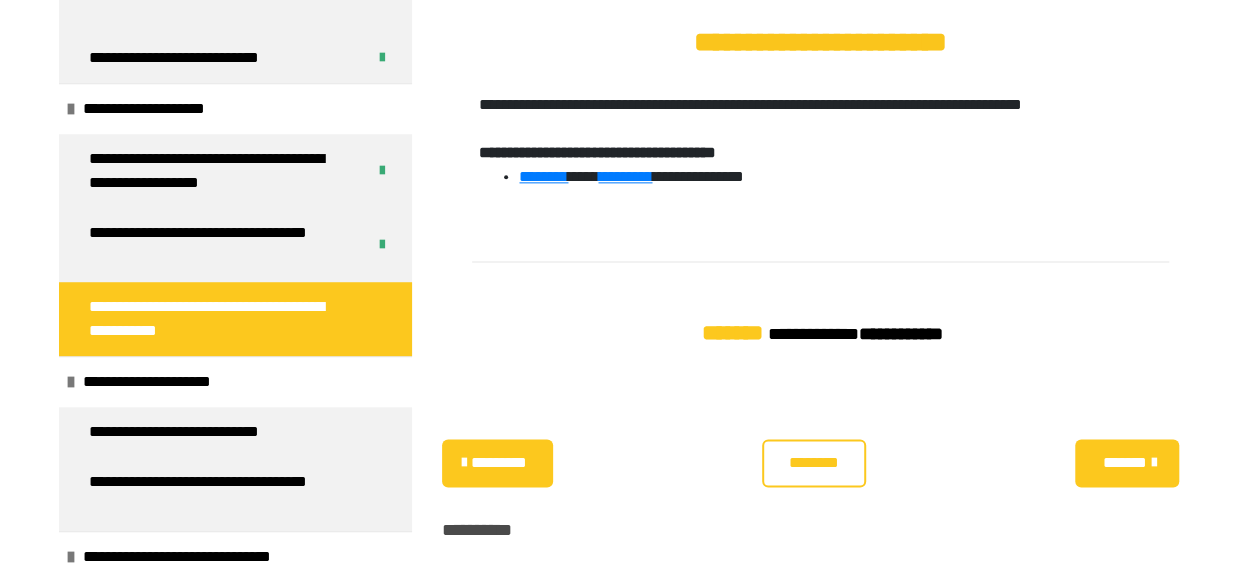 scroll, scrollTop: 1370, scrollLeft: 0, axis: vertical 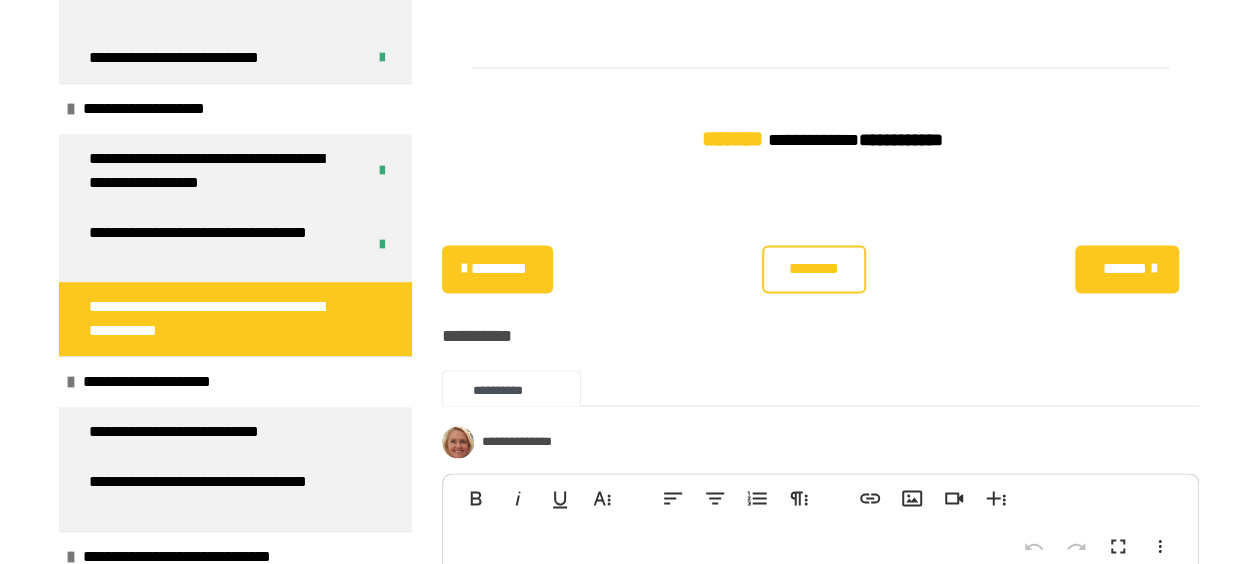 click on "********" at bounding box center [813, 269] 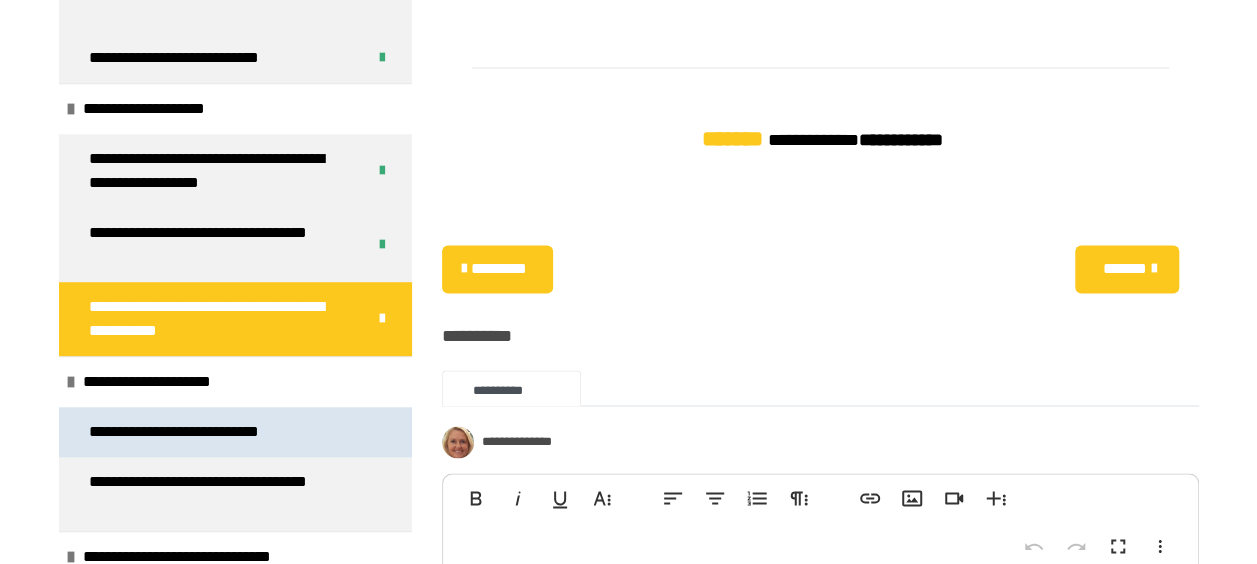 click on "**********" at bounding box center [199, 432] 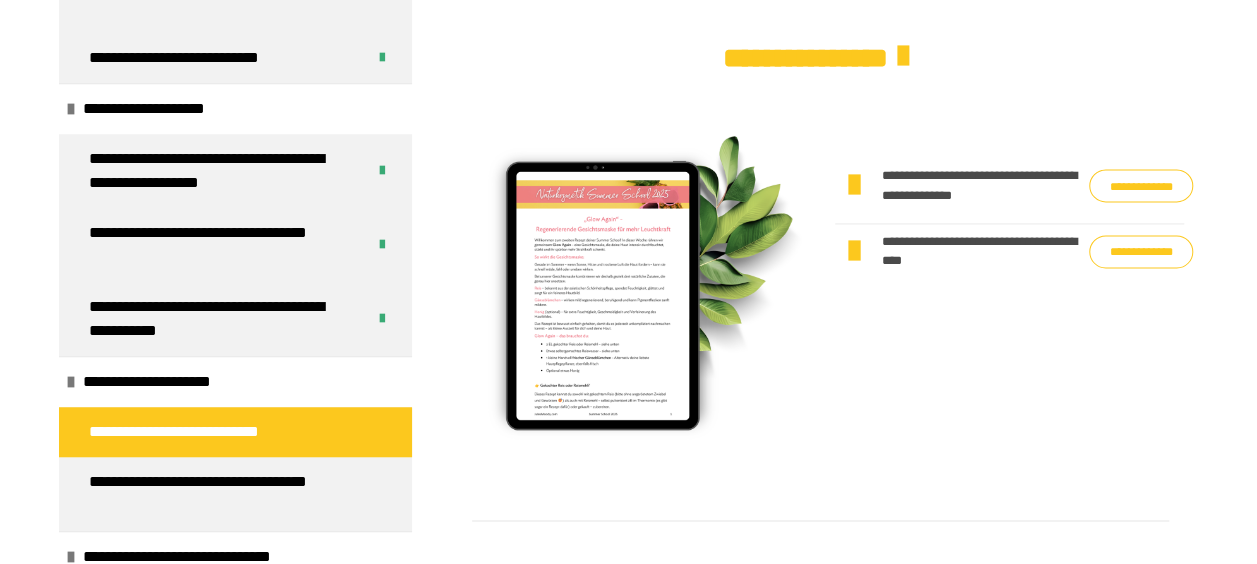 scroll, scrollTop: 1470, scrollLeft: 0, axis: vertical 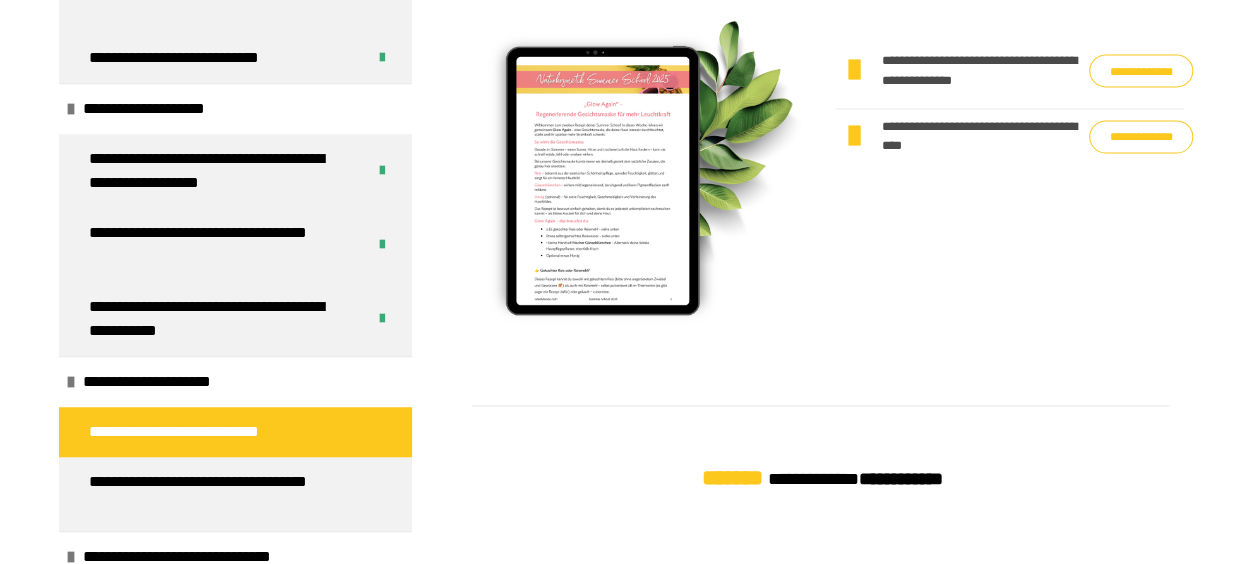 click on "**********" at bounding box center (1141, 136) 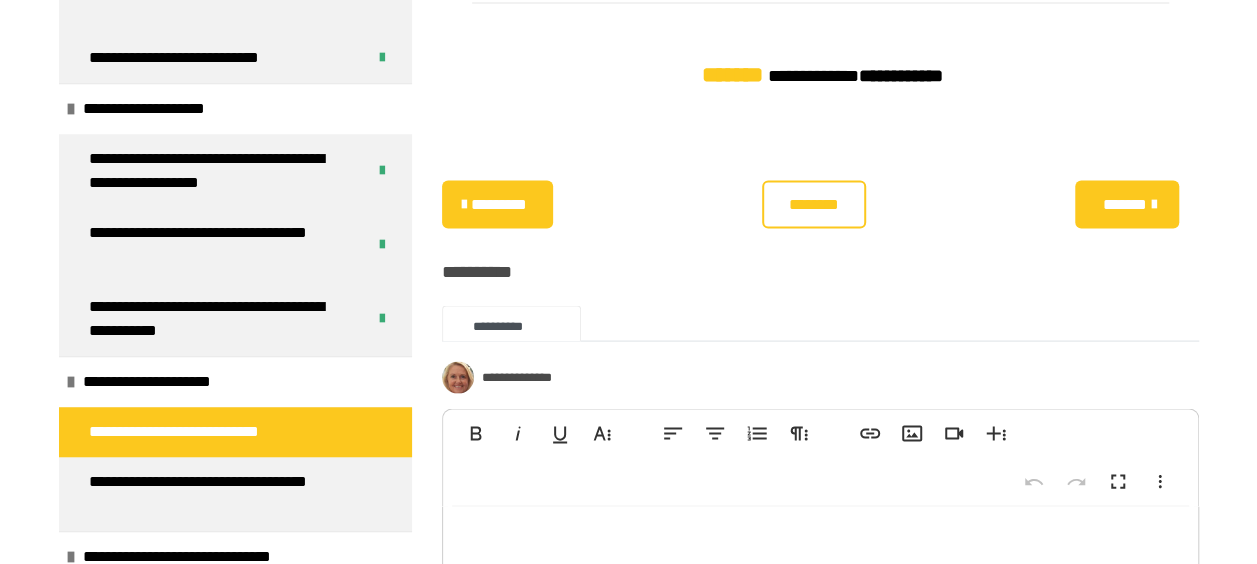 scroll, scrollTop: 2070, scrollLeft: 0, axis: vertical 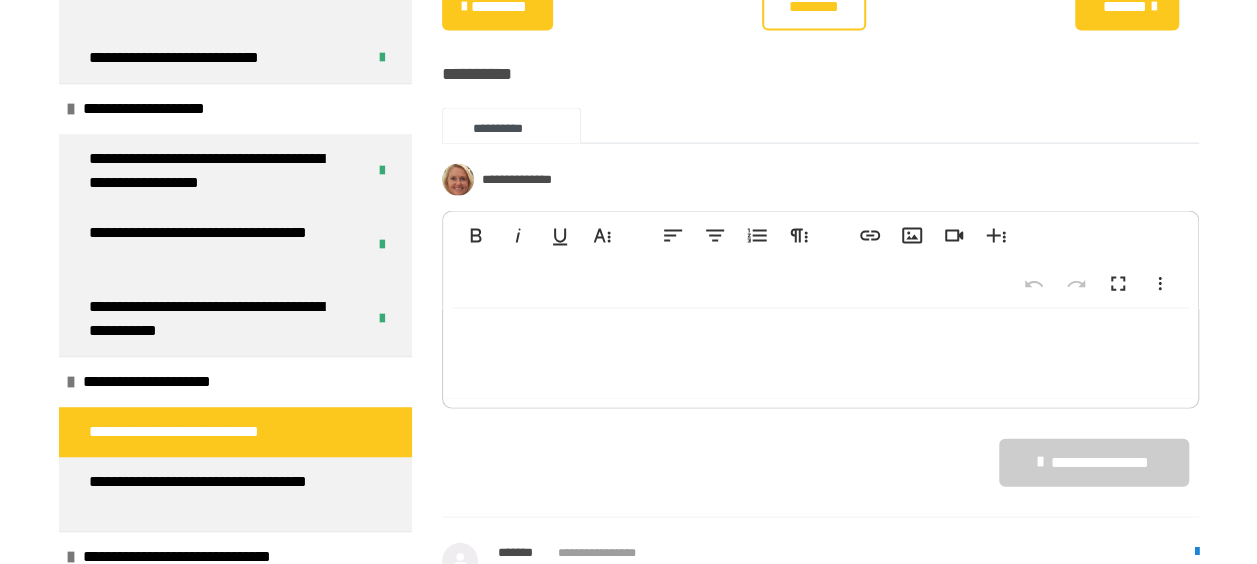 click on "********" at bounding box center (813, 7) 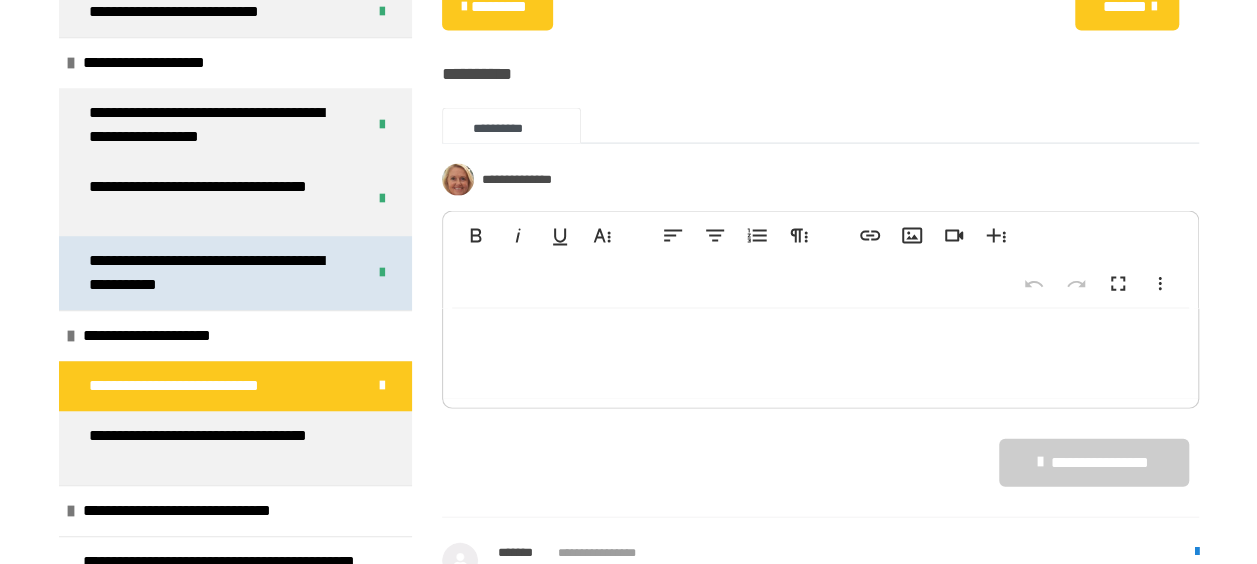 scroll, scrollTop: 686, scrollLeft: 0, axis: vertical 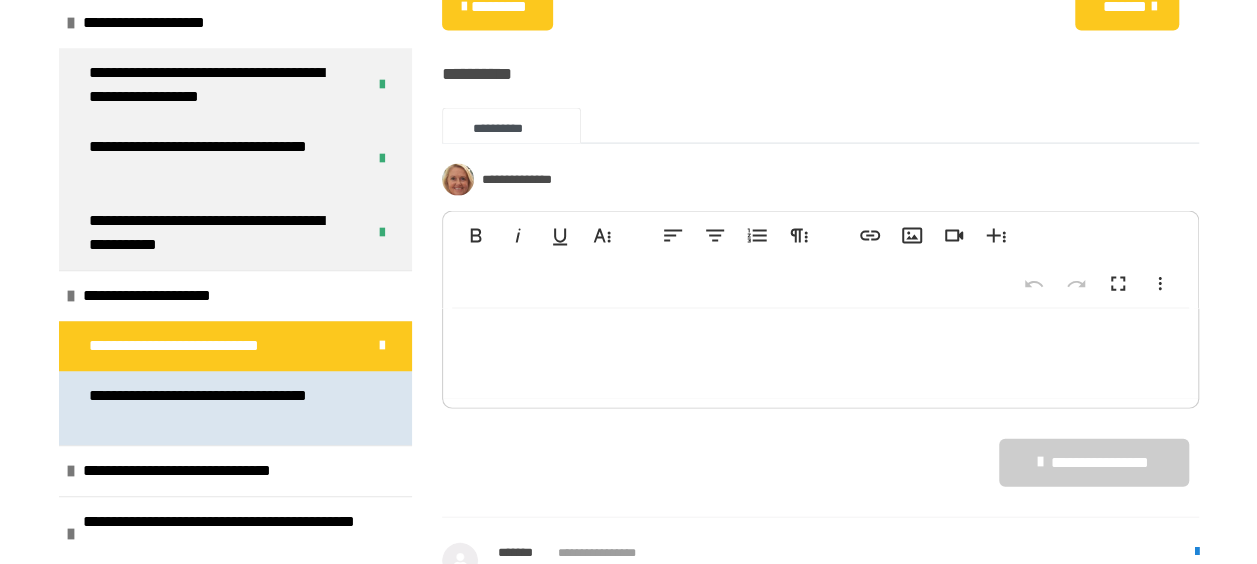 click on "**********" at bounding box center (220, 408) 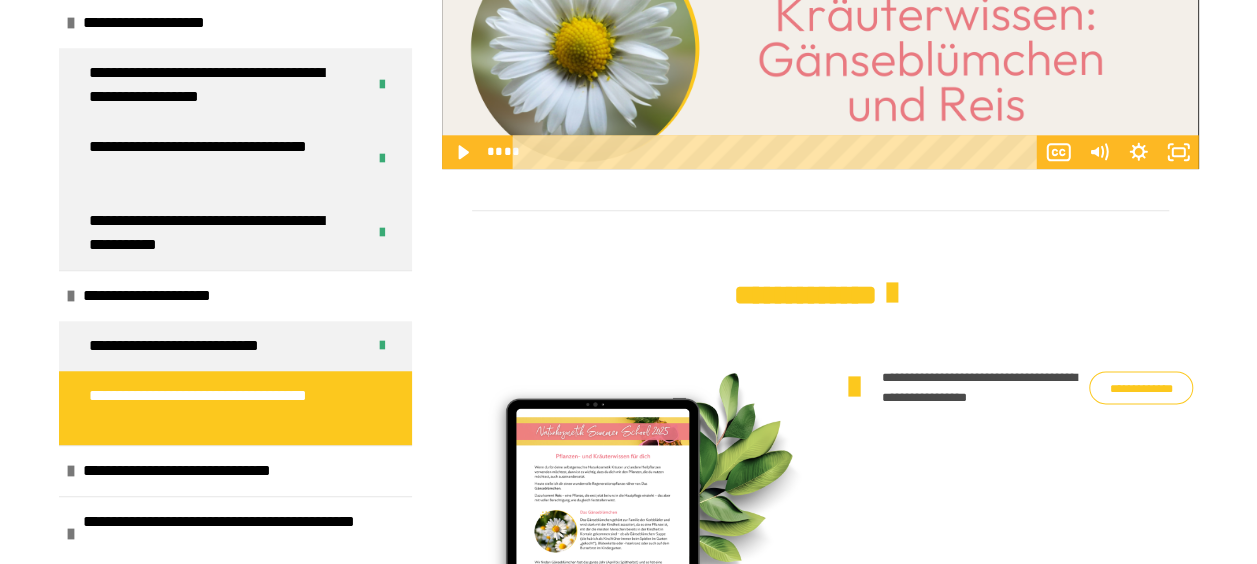 scroll, scrollTop: 1370, scrollLeft: 0, axis: vertical 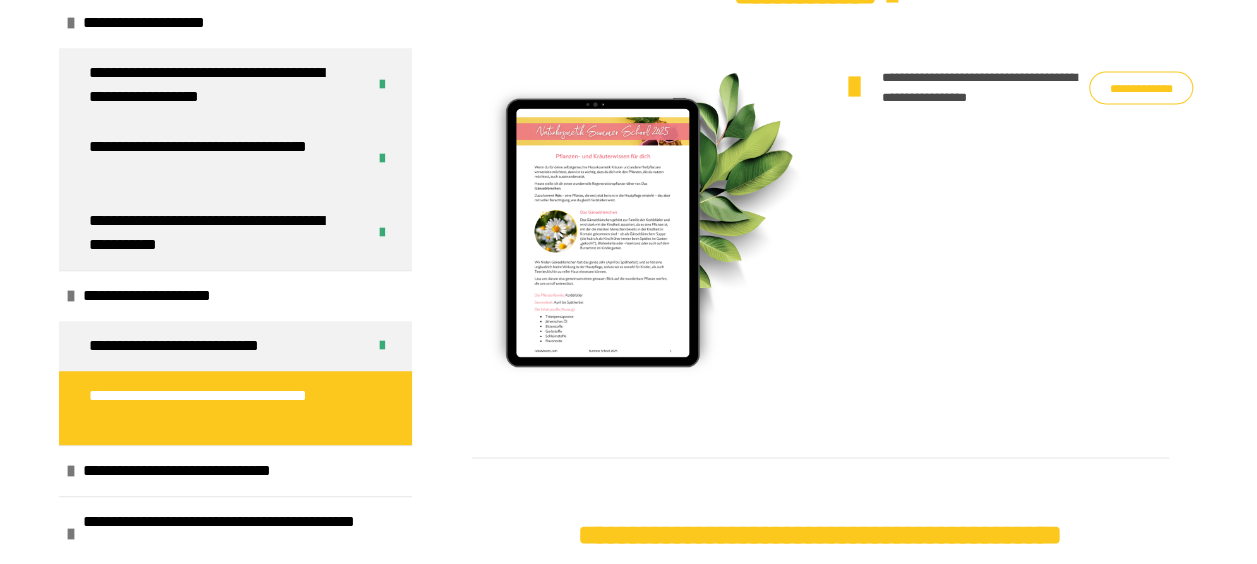 click on "**********" at bounding box center (1141, 87) 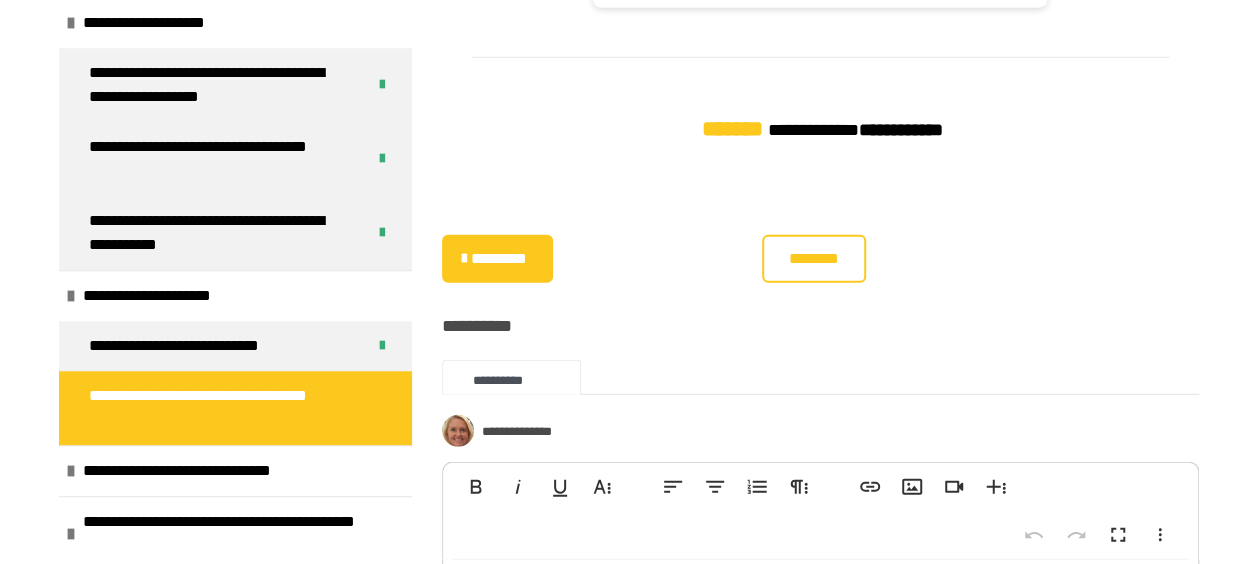 scroll, scrollTop: 2370, scrollLeft: 0, axis: vertical 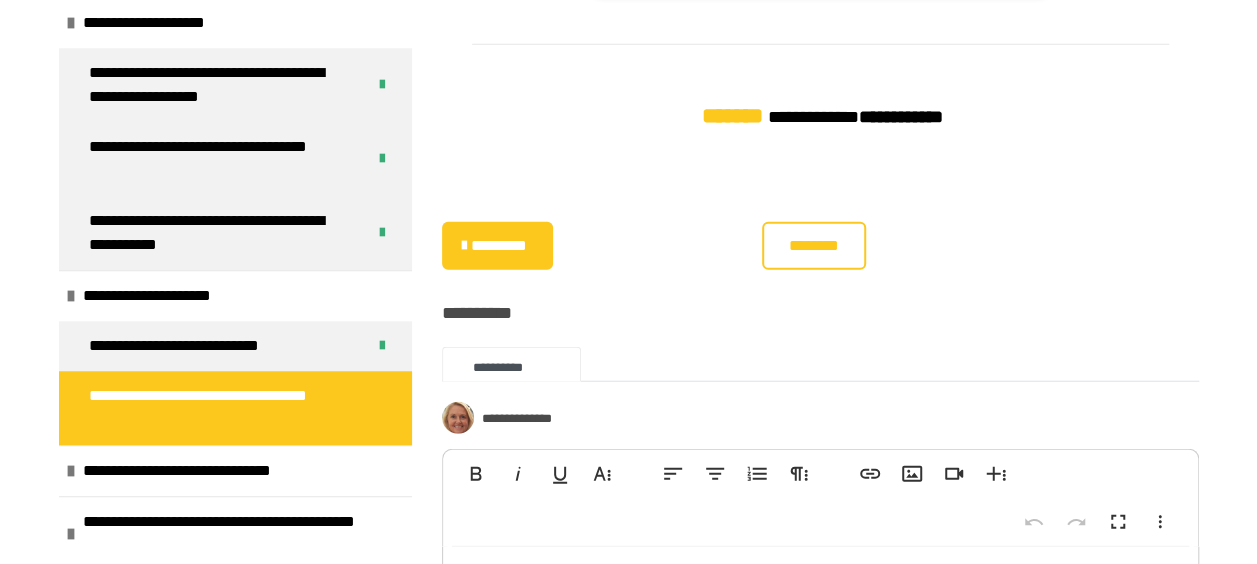 click on "********" at bounding box center (813, 246) 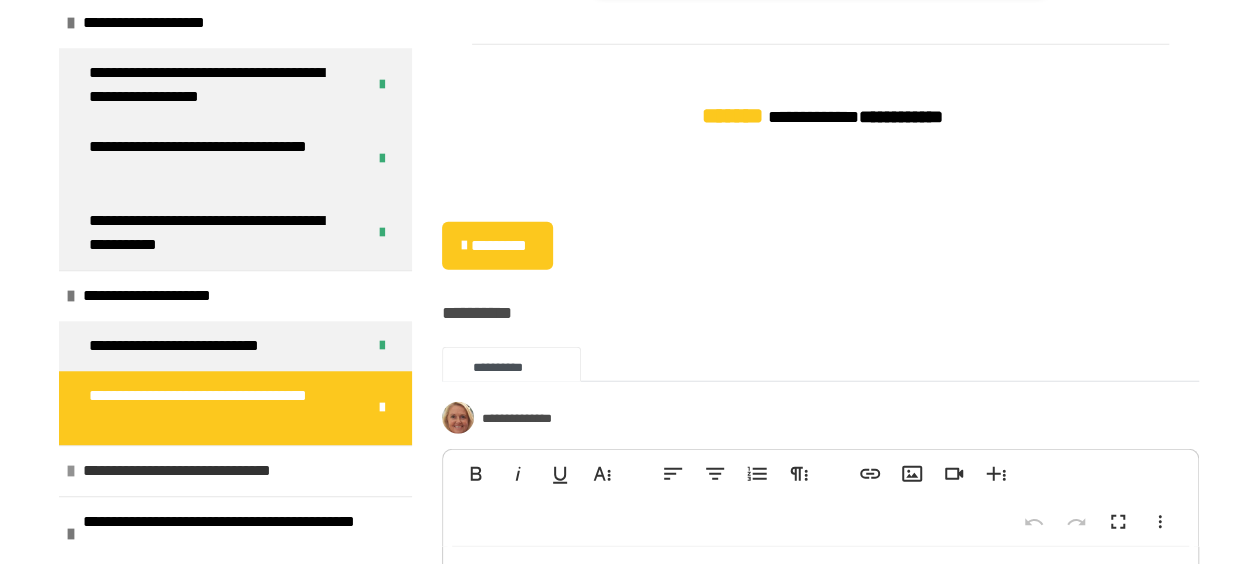 click at bounding box center [71, 471] 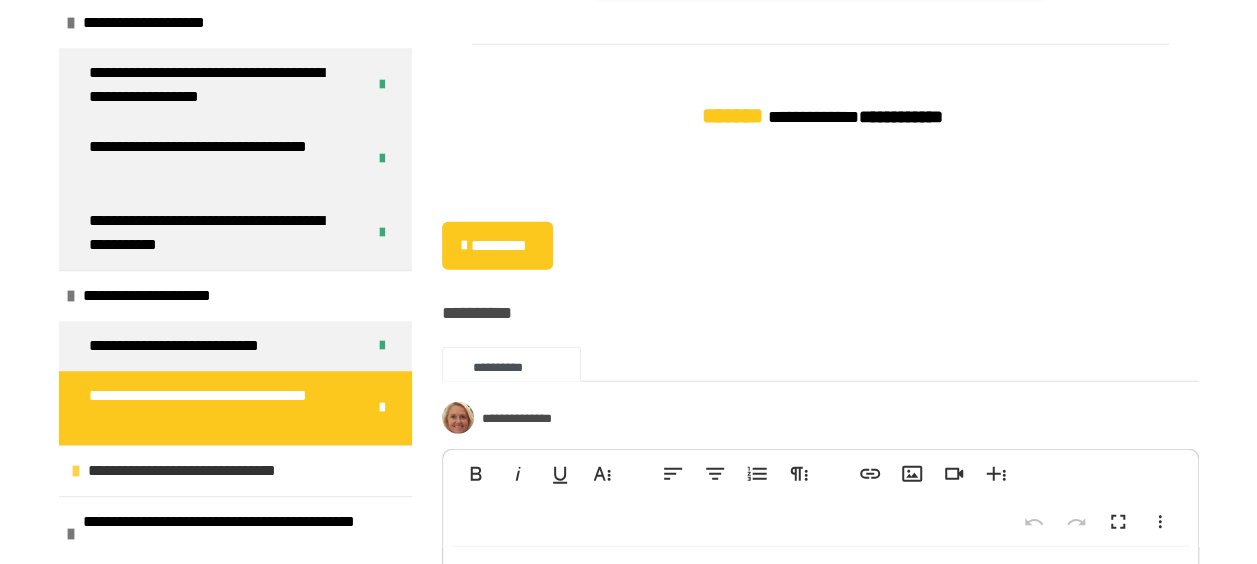 click on "**********" at bounding box center (207, 471) 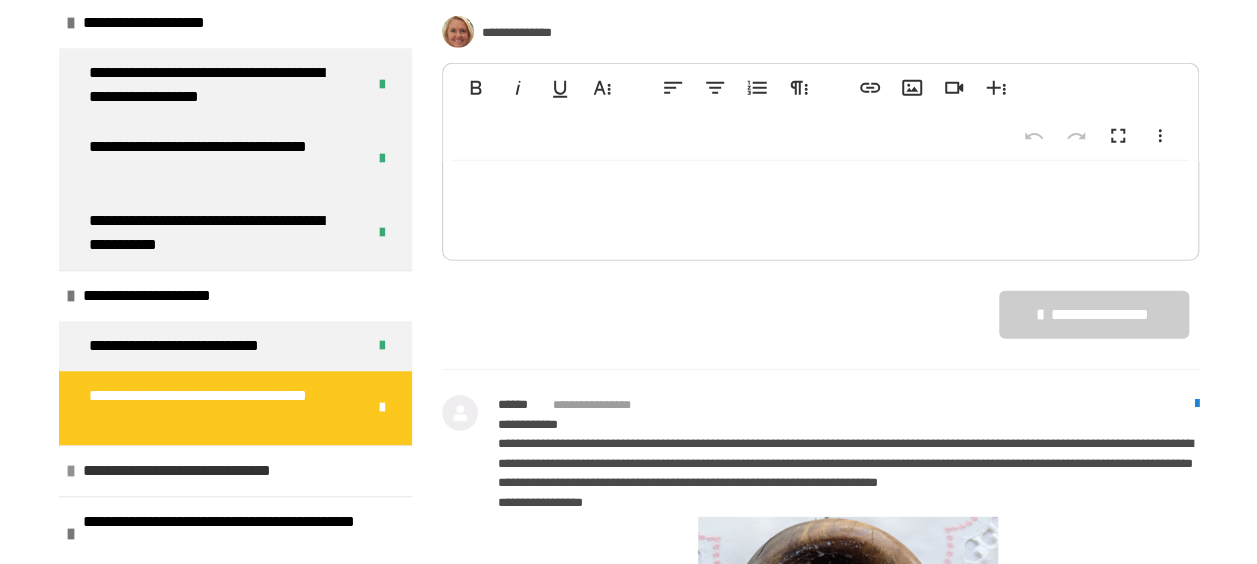 scroll, scrollTop: 2770, scrollLeft: 0, axis: vertical 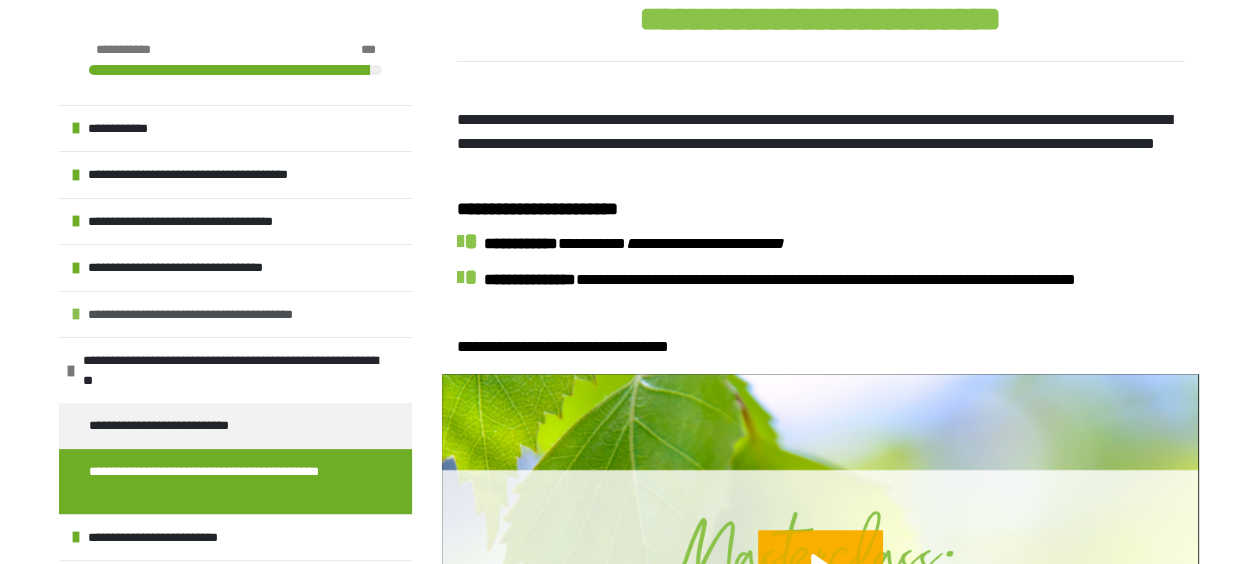 click at bounding box center [76, 314] 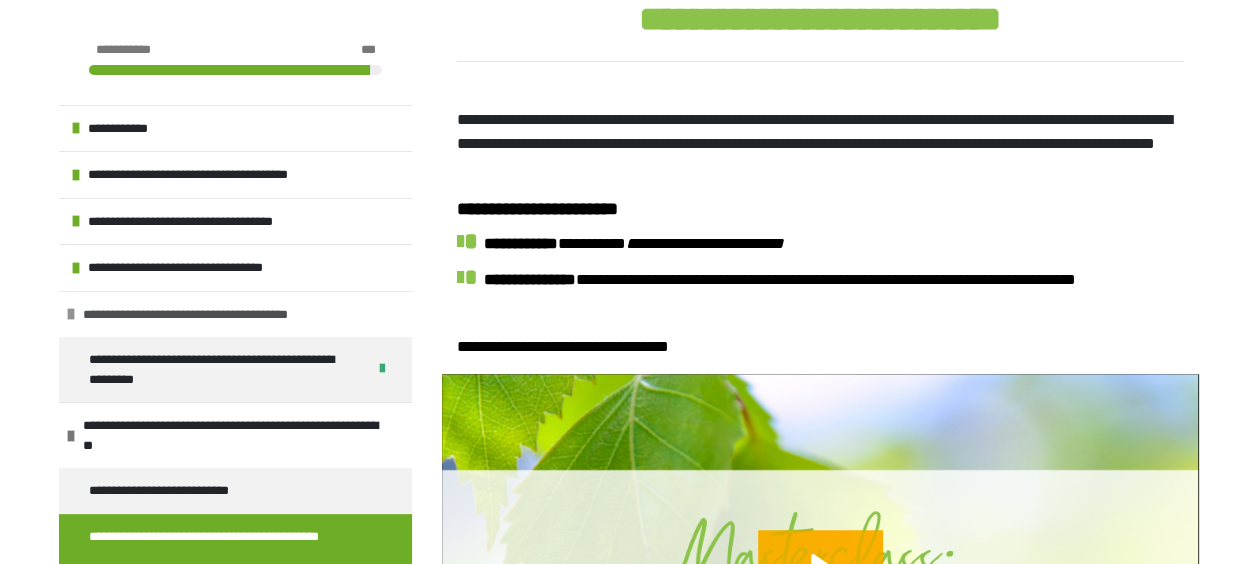 click at bounding box center [71, 314] 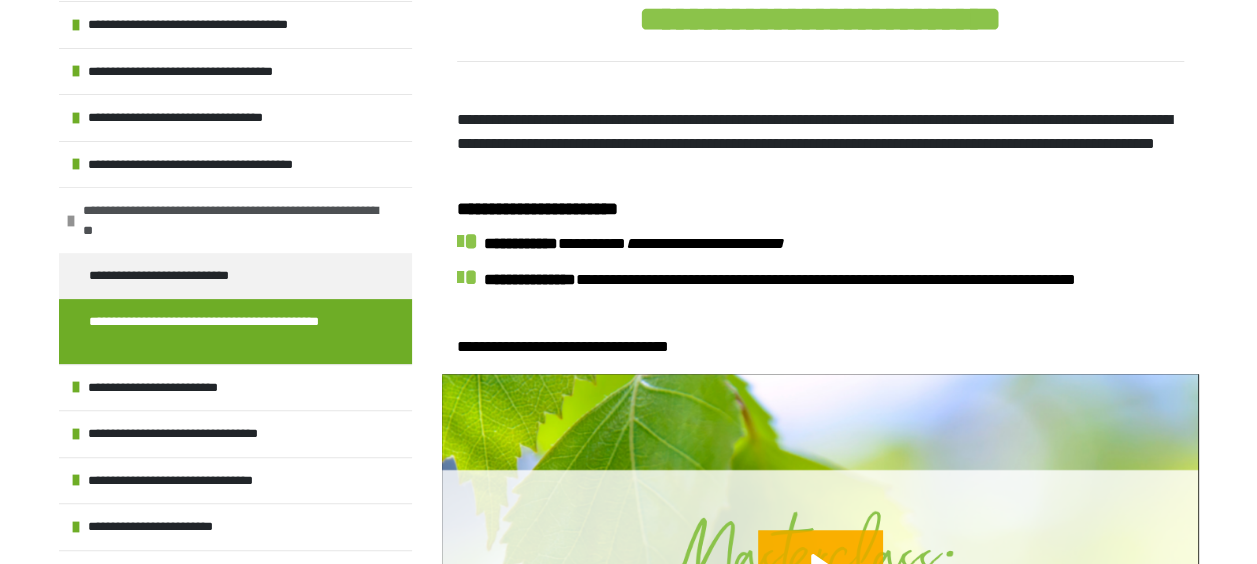 scroll, scrollTop: 200, scrollLeft: 0, axis: vertical 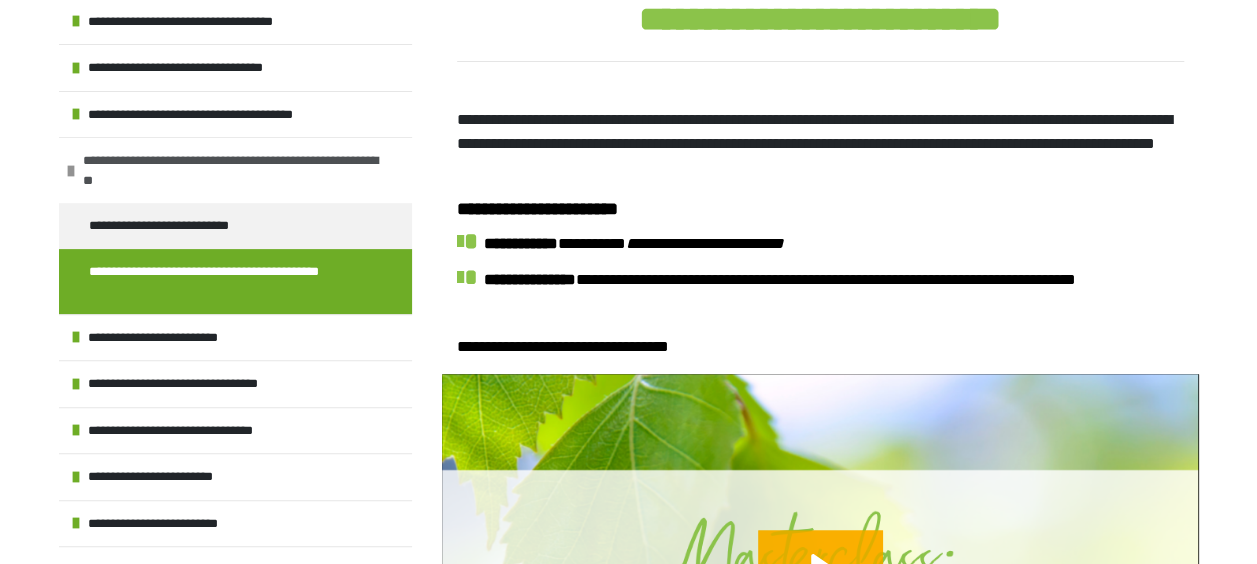 click on "**********" at bounding box center [232, 170] 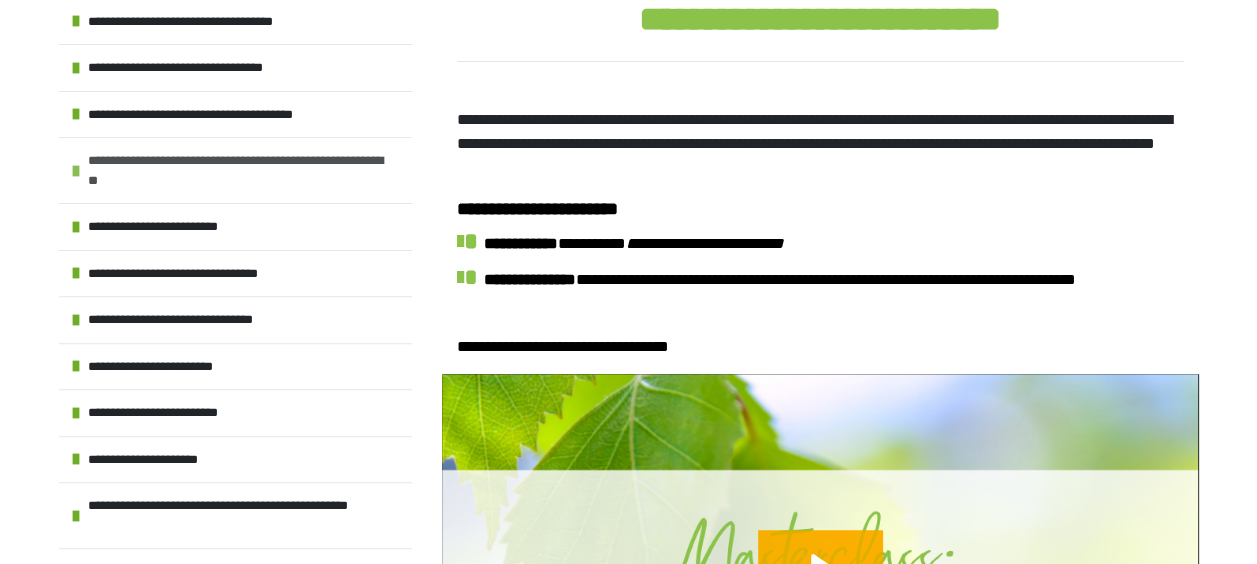 click on "**********" at bounding box center (237, 170) 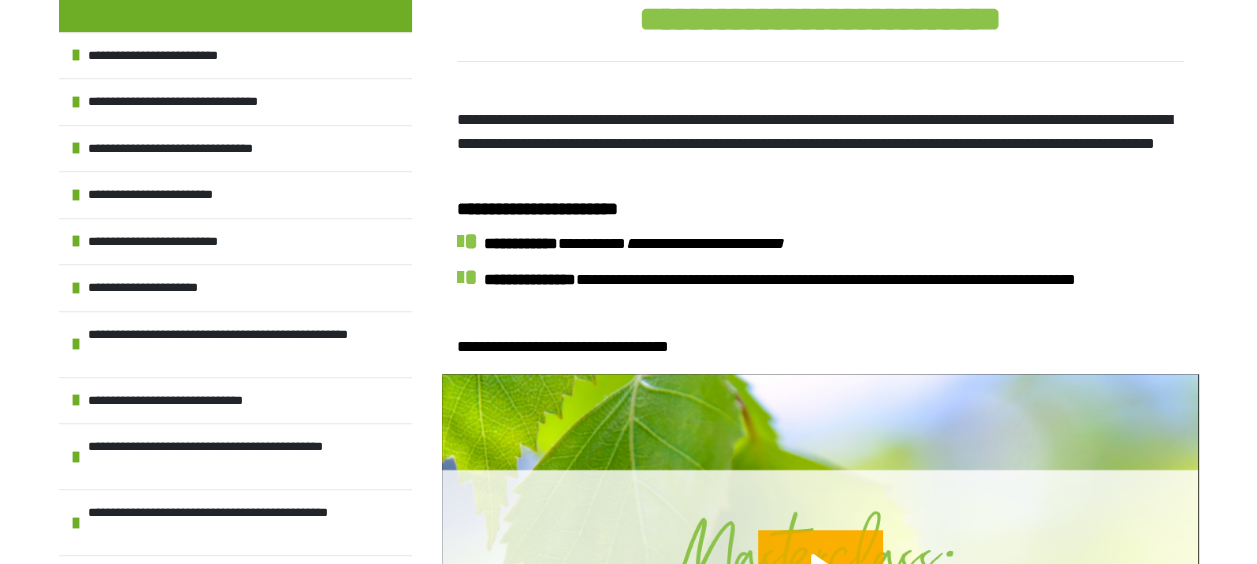 scroll, scrollTop: 400, scrollLeft: 0, axis: vertical 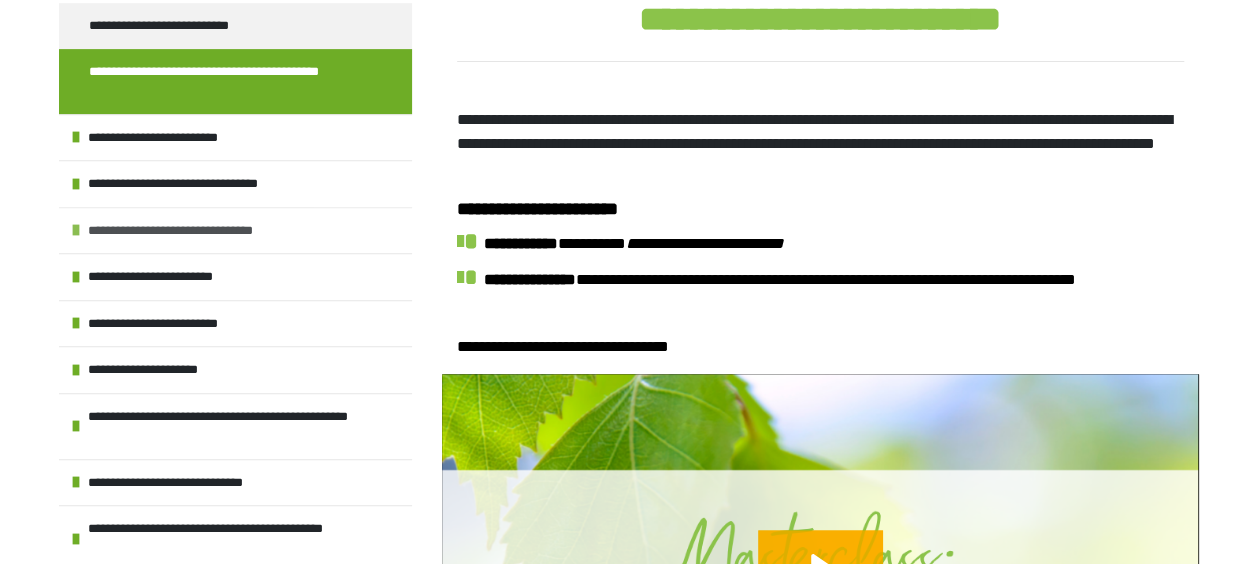 click at bounding box center [76, 230] 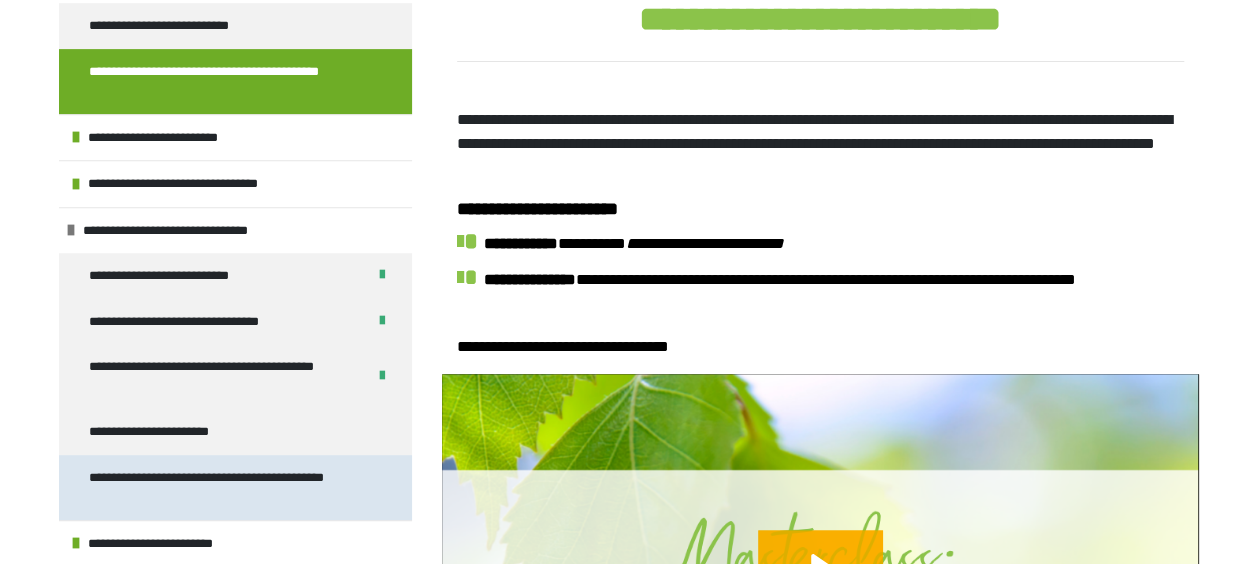 click on "**********" at bounding box center [220, 487] 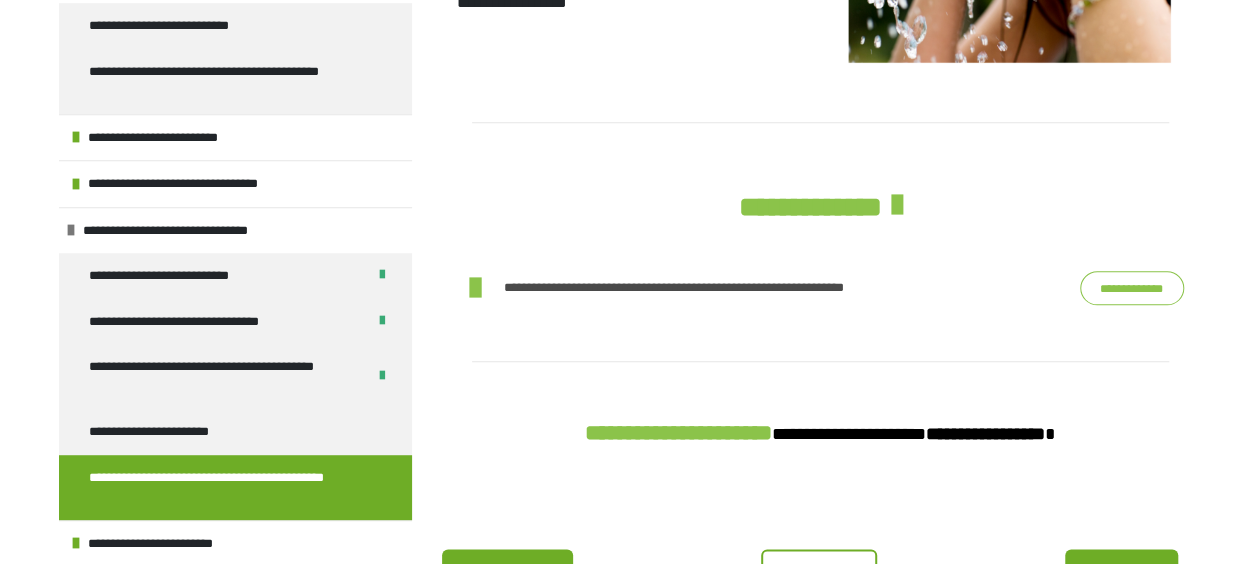 scroll, scrollTop: 943, scrollLeft: 0, axis: vertical 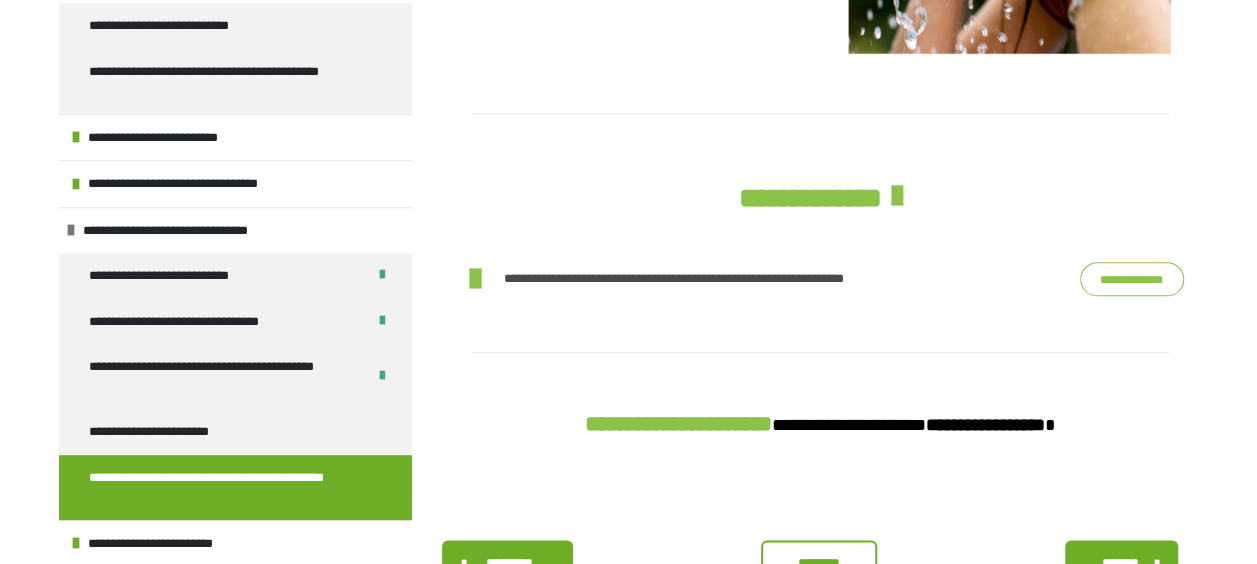 click on "**********" at bounding box center (1132, 278) 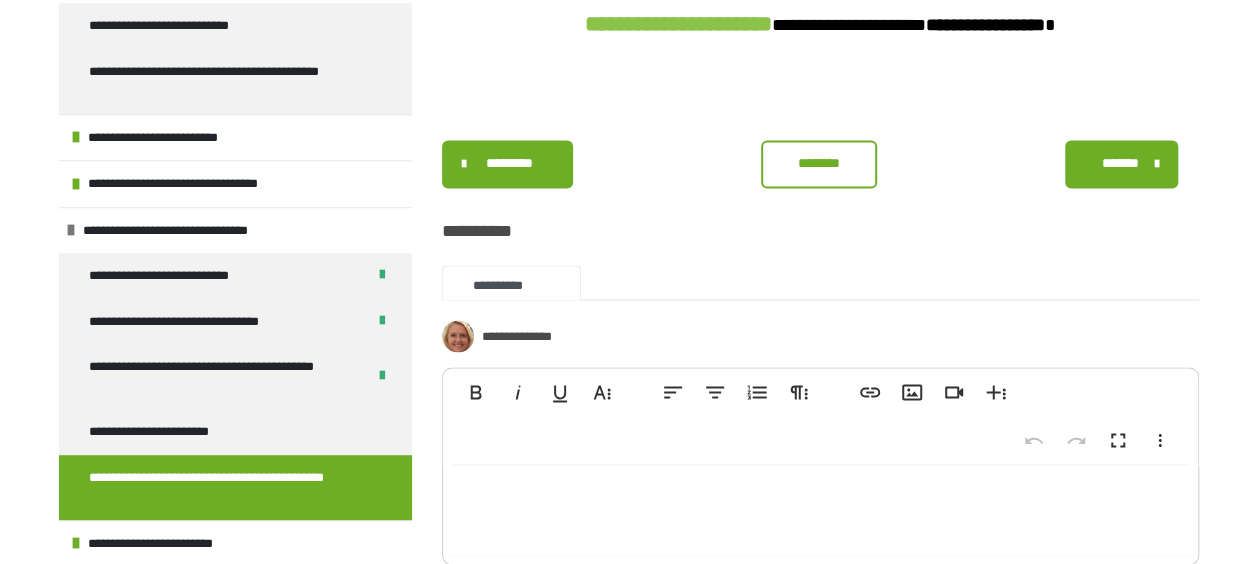click on "********" at bounding box center [819, 163] 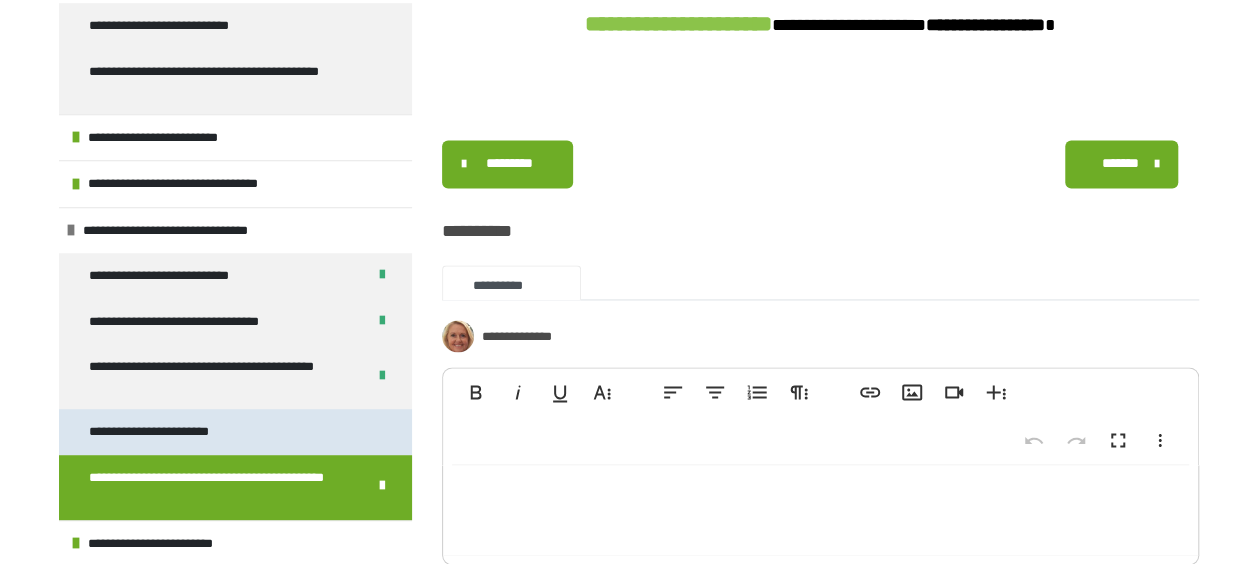 click on "**********" at bounding box center (177, 432) 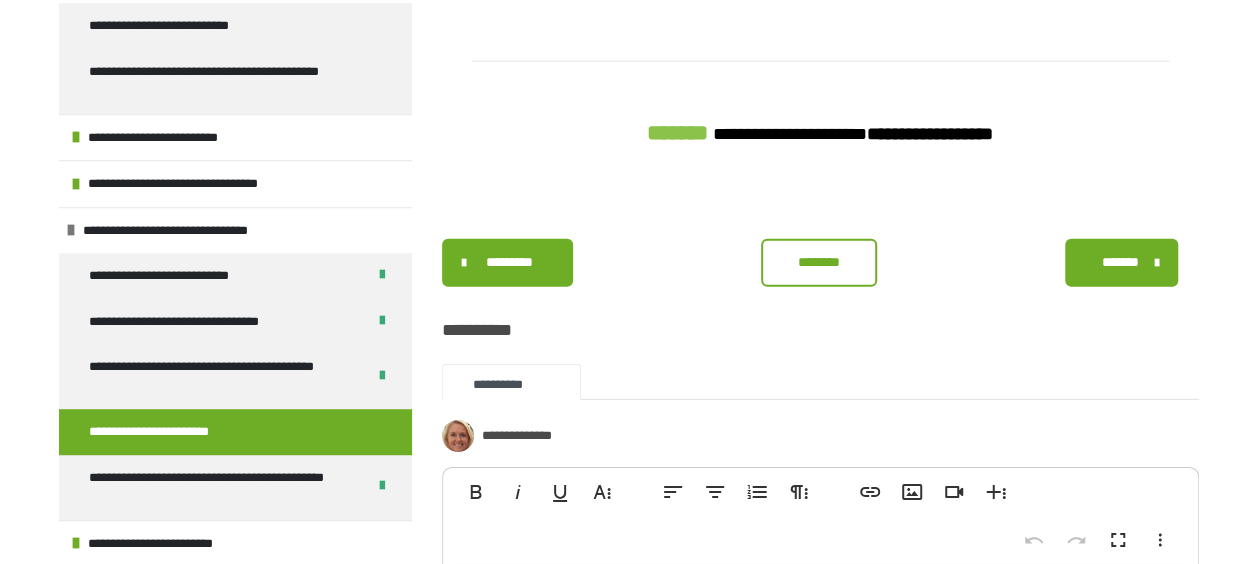 scroll, scrollTop: 2943, scrollLeft: 0, axis: vertical 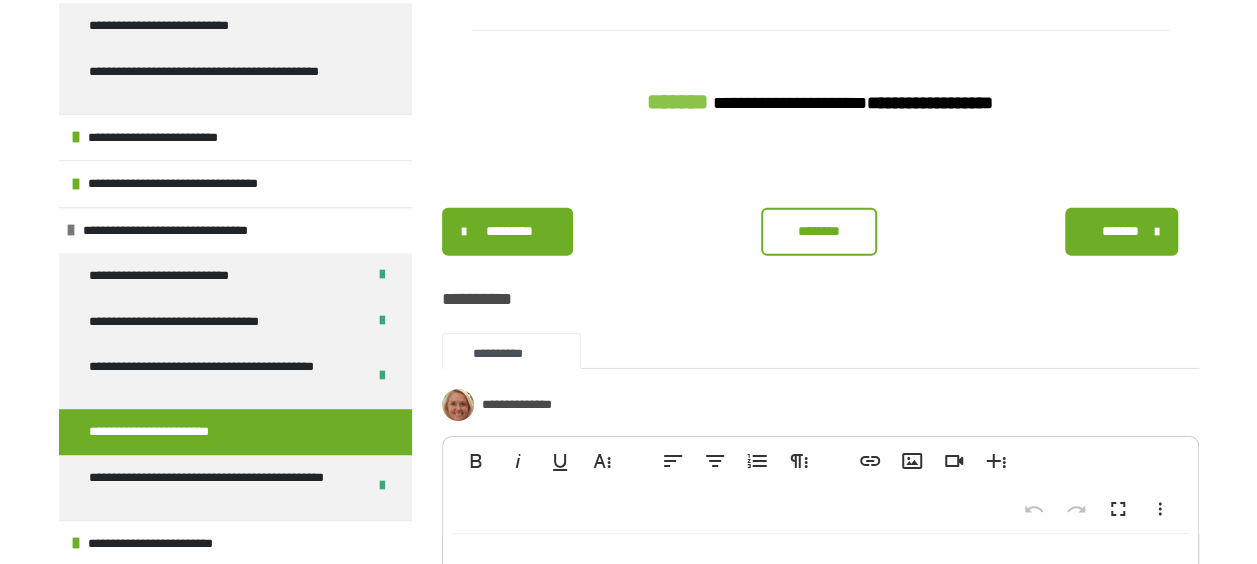 click on "********" at bounding box center [819, 231] 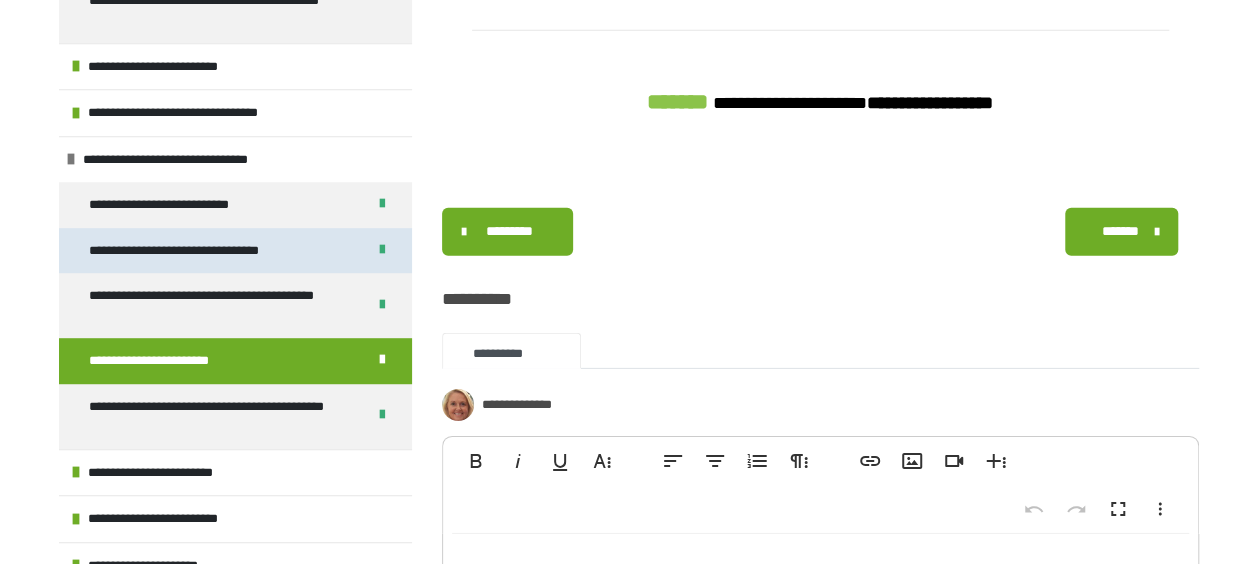 scroll, scrollTop: 600, scrollLeft: 0, axis: vertical 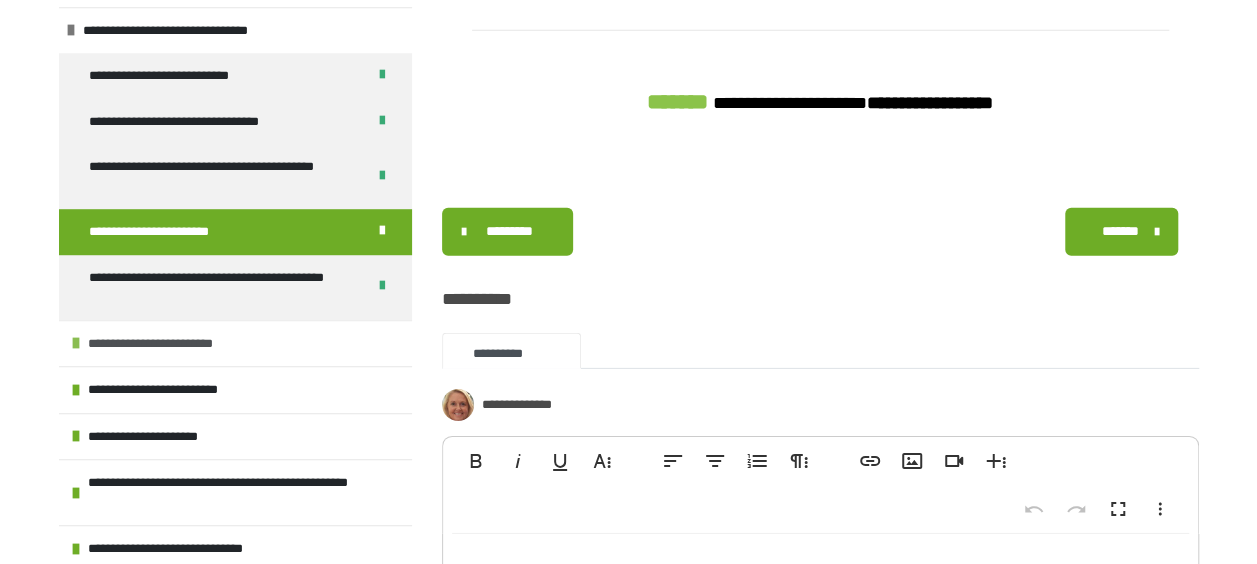 click at bounding box center [76, 343] 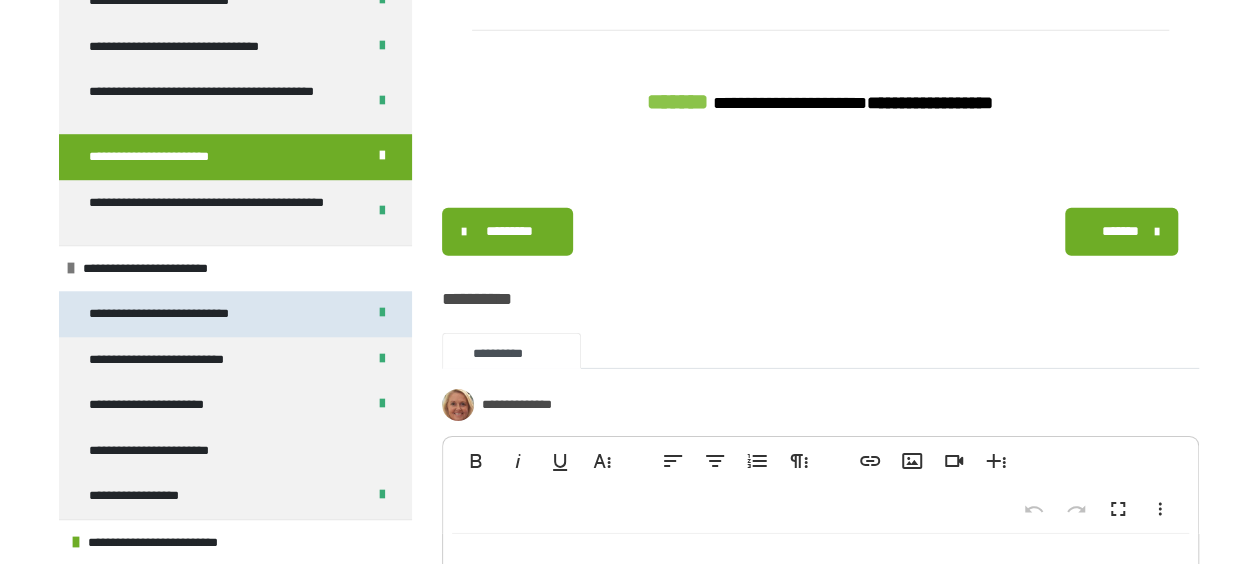 scroll, scrollTop: 800, scrollLeft: 0, axis: vertical 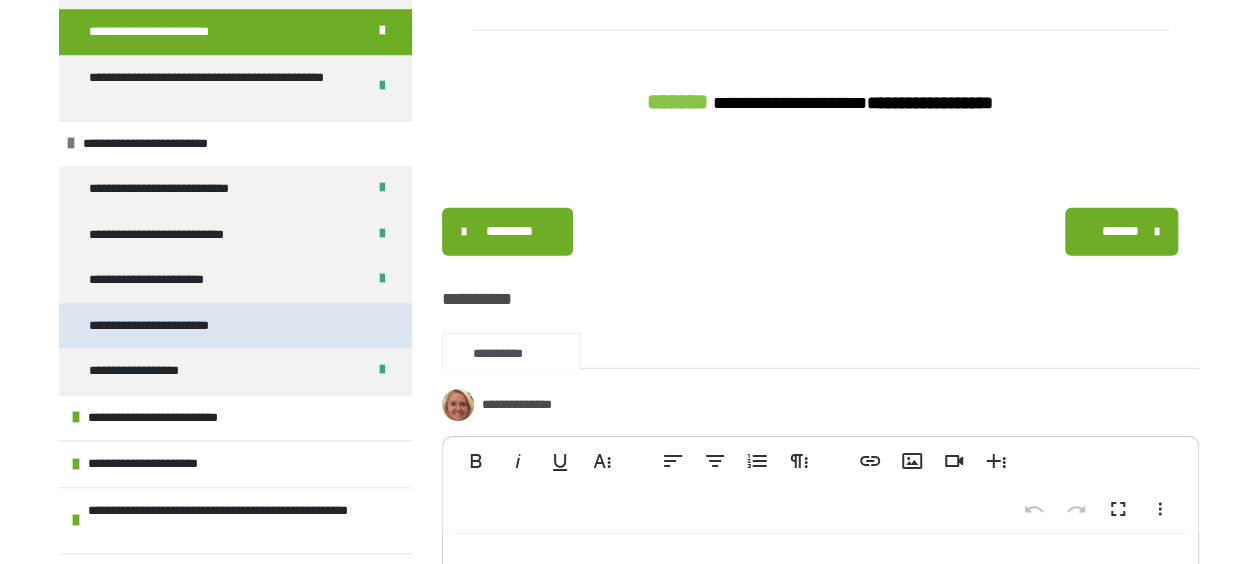 click on "**********" at bounding box center (176, 326) 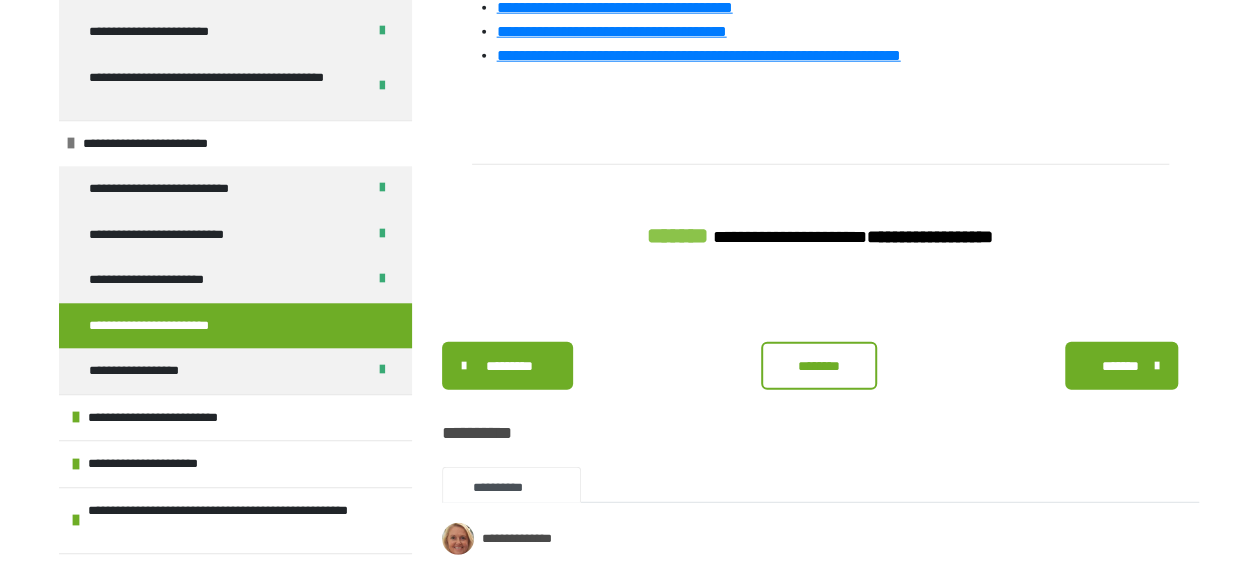 scroll, scrollTop: 2543, scrollLeft: 0, axis: vertical 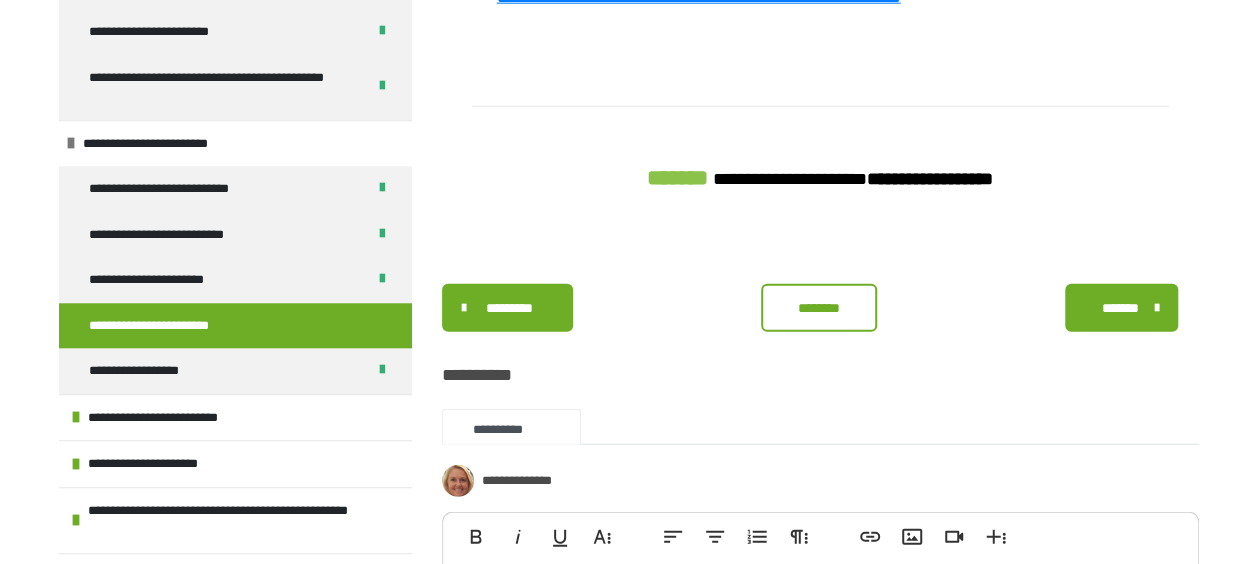 click on "********" at bounding box center [819, 308] 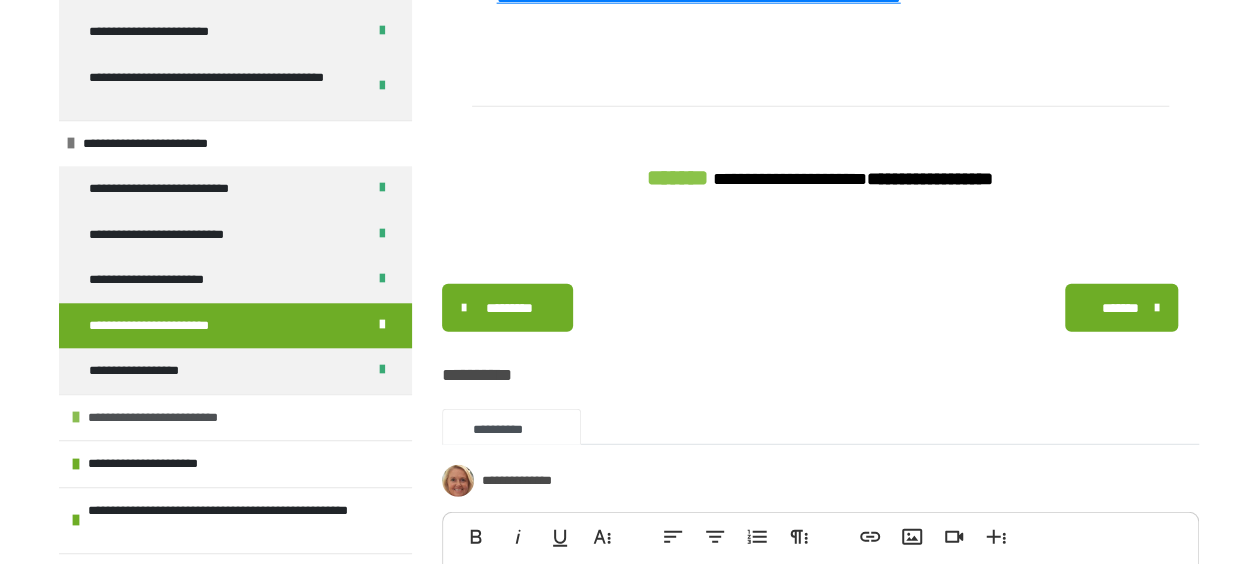 click at bounding box center (76, 417) 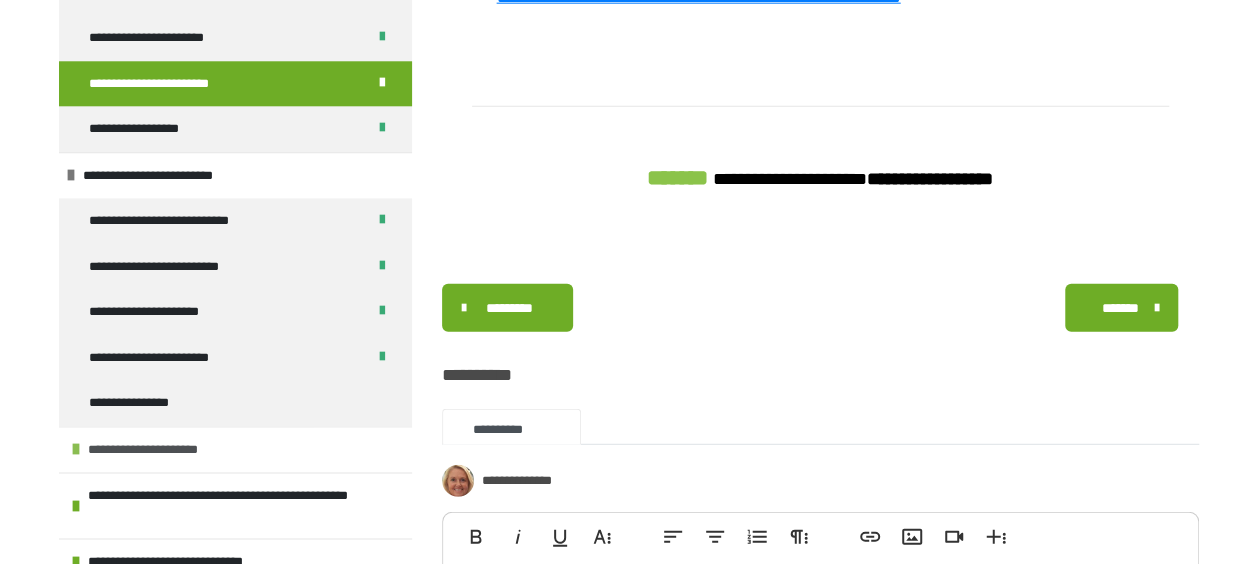 scroll, scrollTop: 1000, scrollLeft: 0, axis: vertical 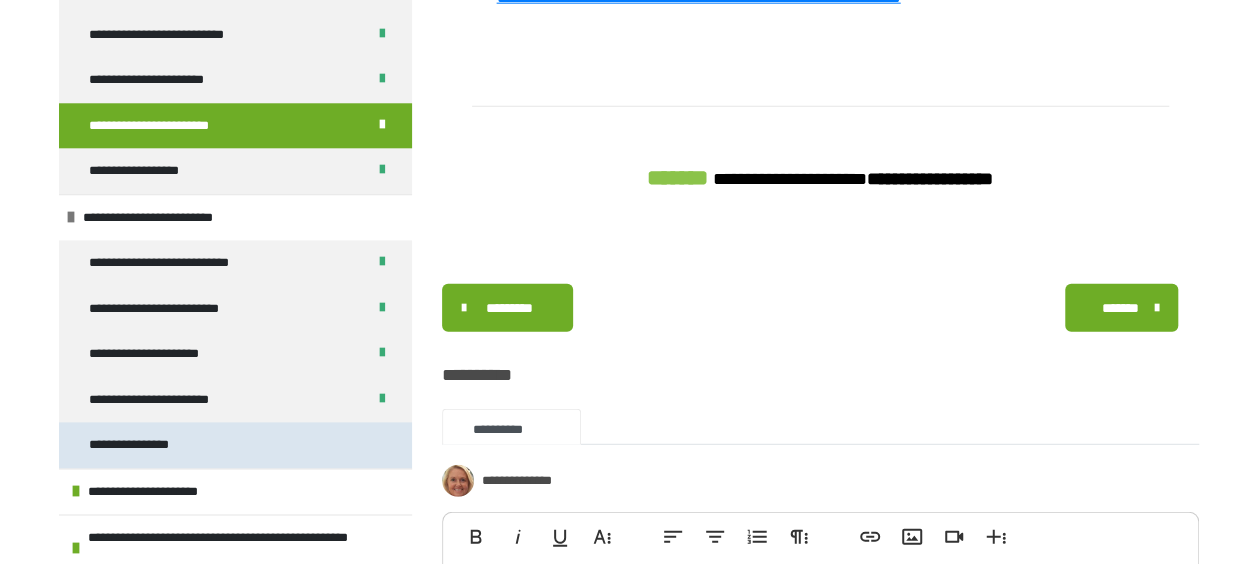 click on "**********" at bounding box center [148, 445] 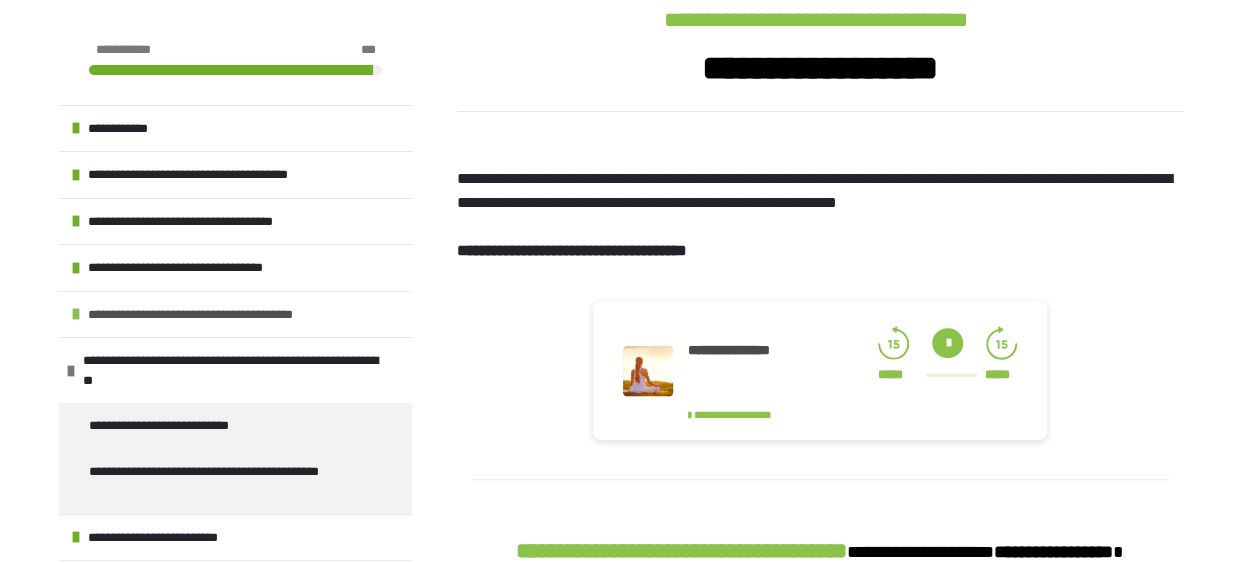 scroll, scrollTop: 200, scrollLeft: 0, axis: vertical 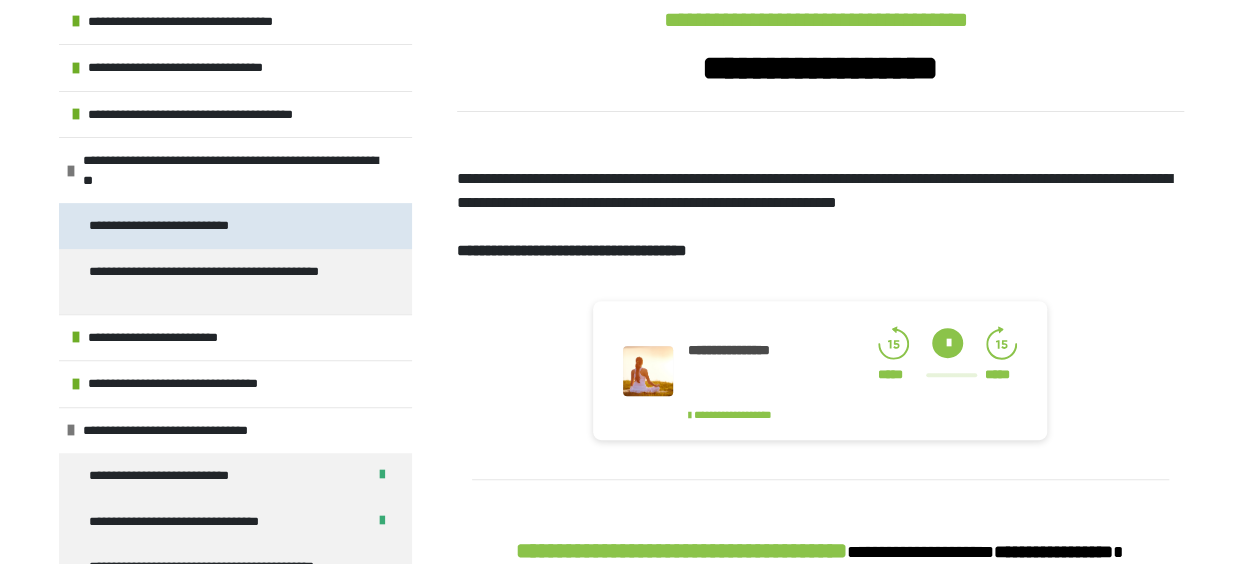 click on "**********" at bounding box center (184, 226) 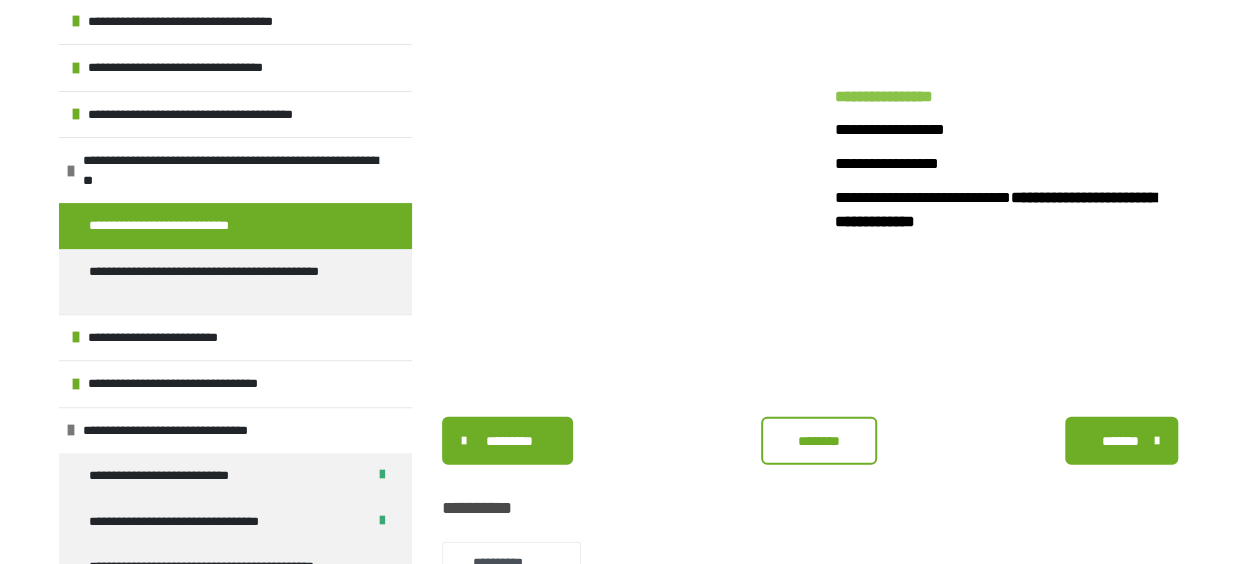 scroll, scrollTop: 2343, scrollLeft: 0, axis: vertical 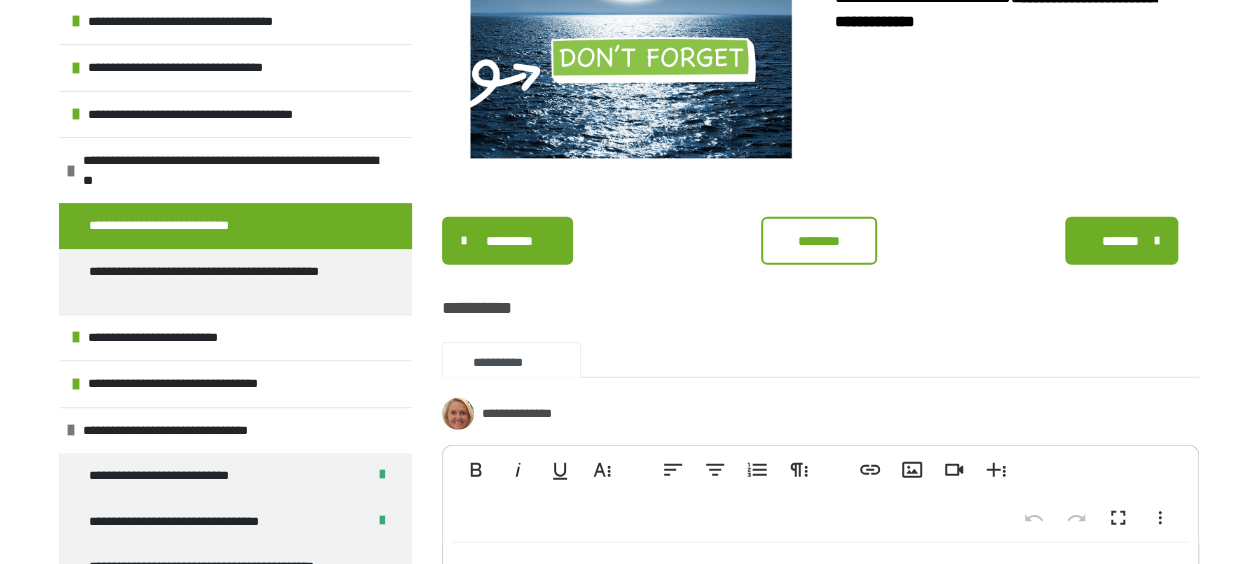 click on "********" at bounding box center [819, 241] 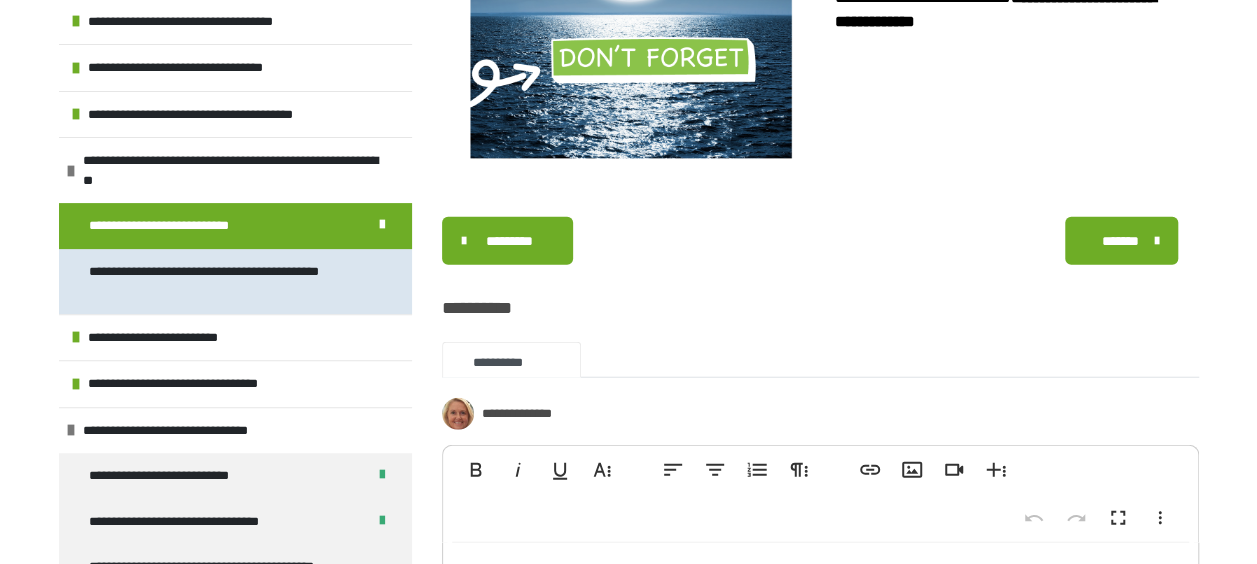 click on "**********" at bounding box center [220, 281] 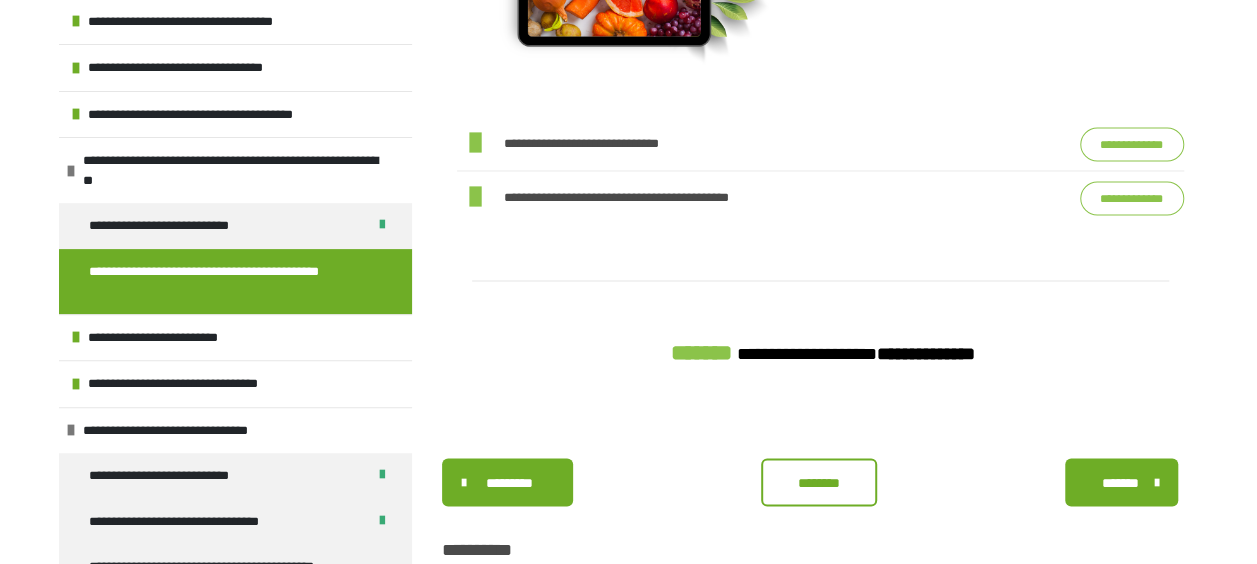 scroll, scrollTop: 1703, scrollLeft: 0, axis: vertical 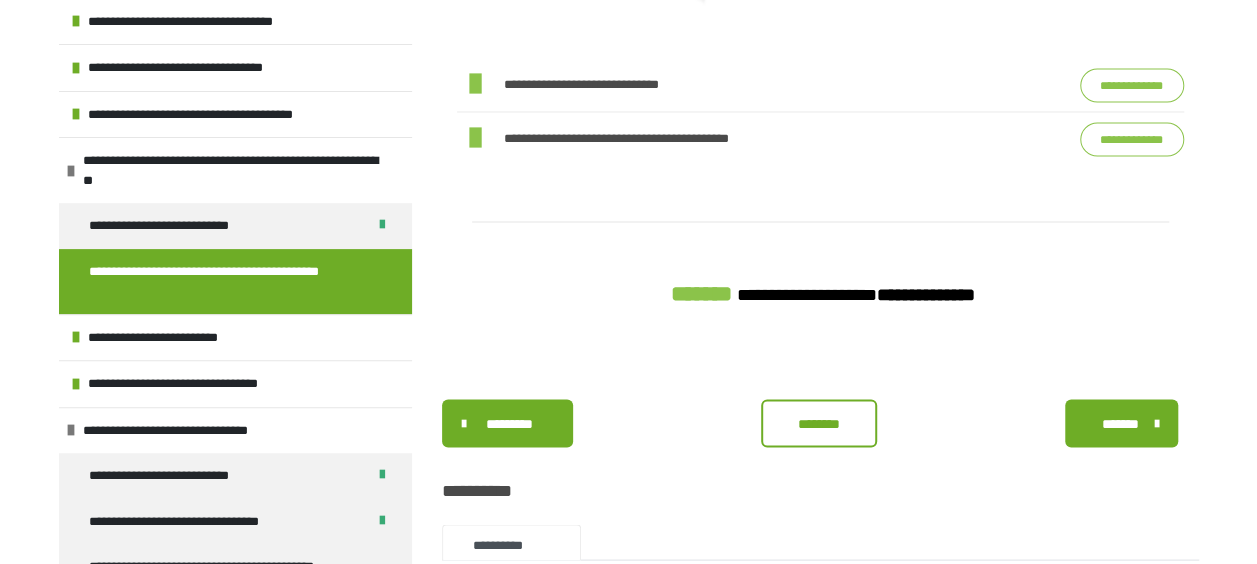 click on "**********" at bounding box center (1132, 138) 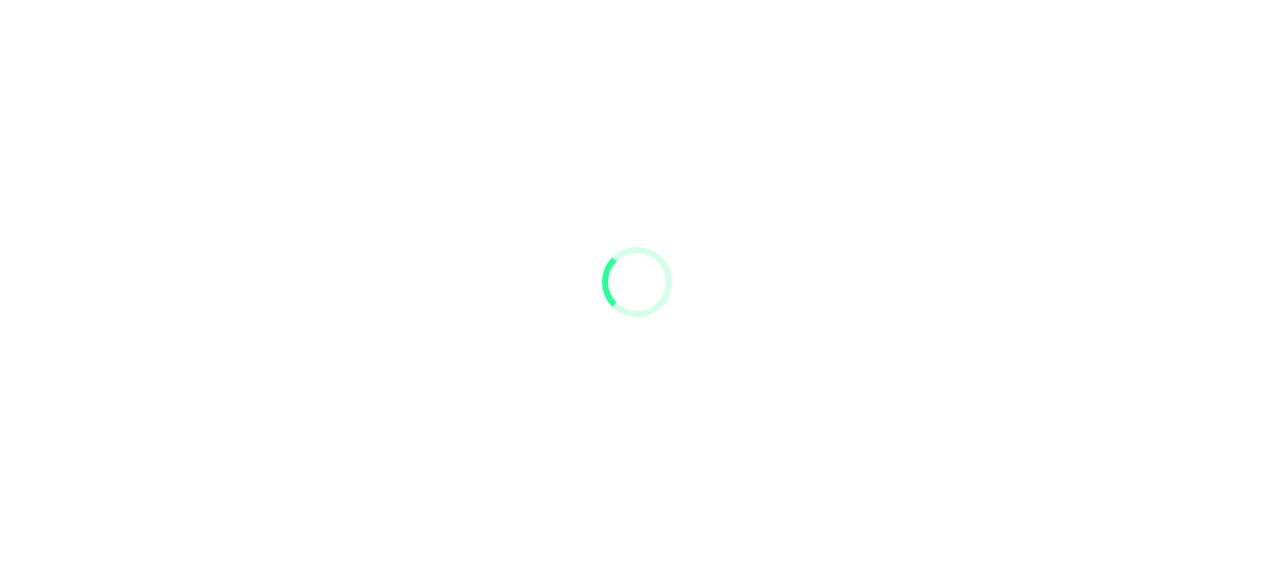 scroll, scrollTop: 0, scrollLeft: 0, axis: both 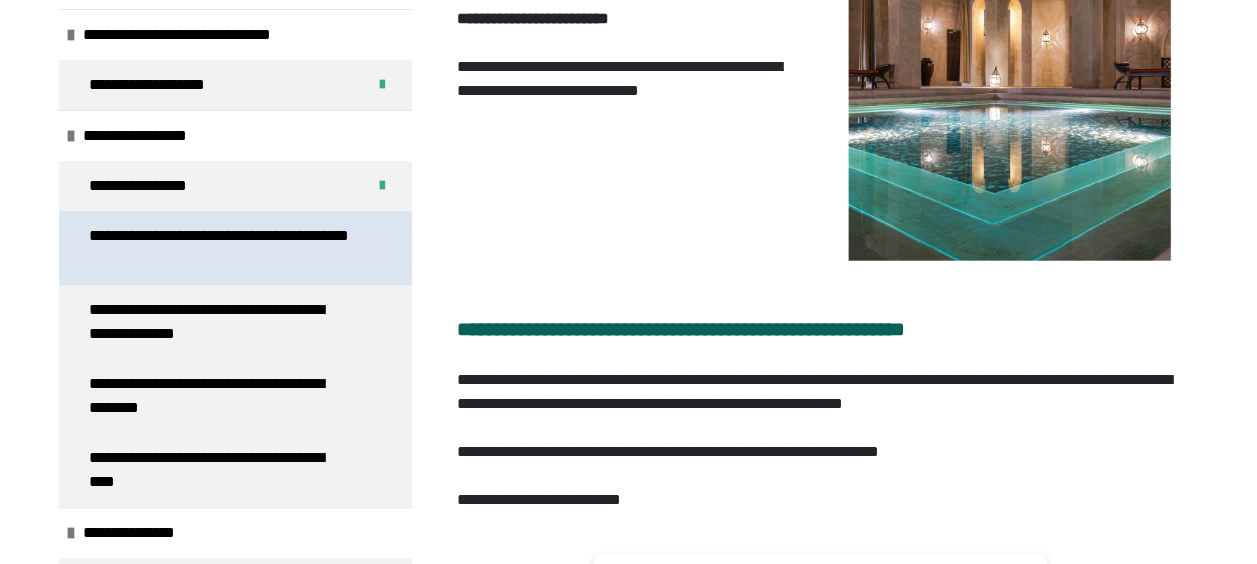 click on "**********" at bounding box center [220, 248] 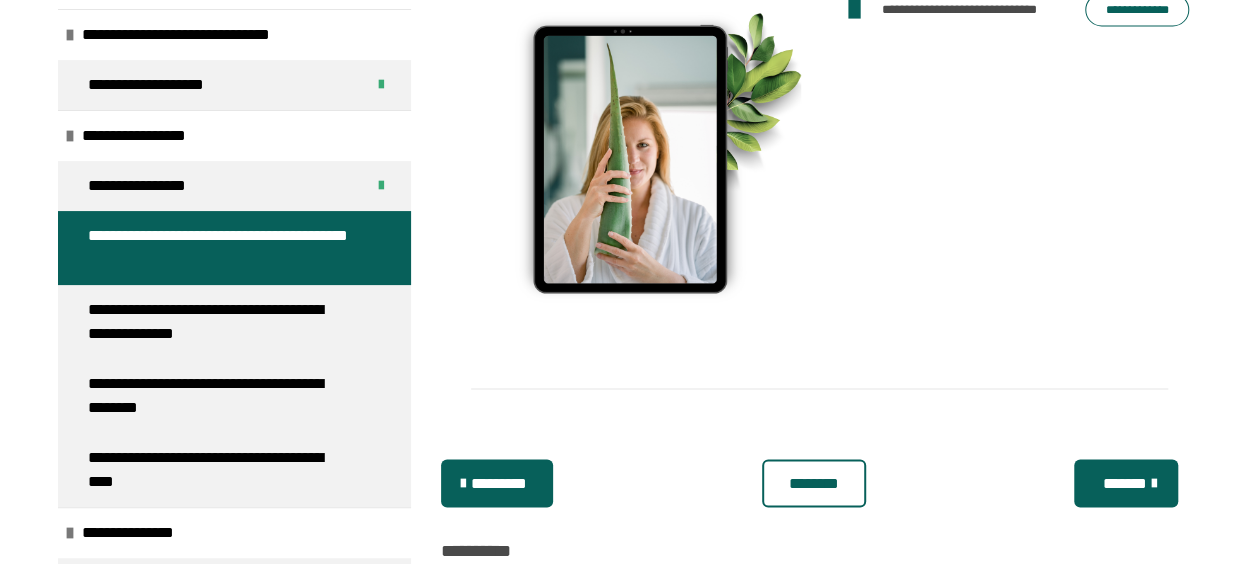 scroll, scrollTop: 1470, scrollLeft: 0, axis: vertical 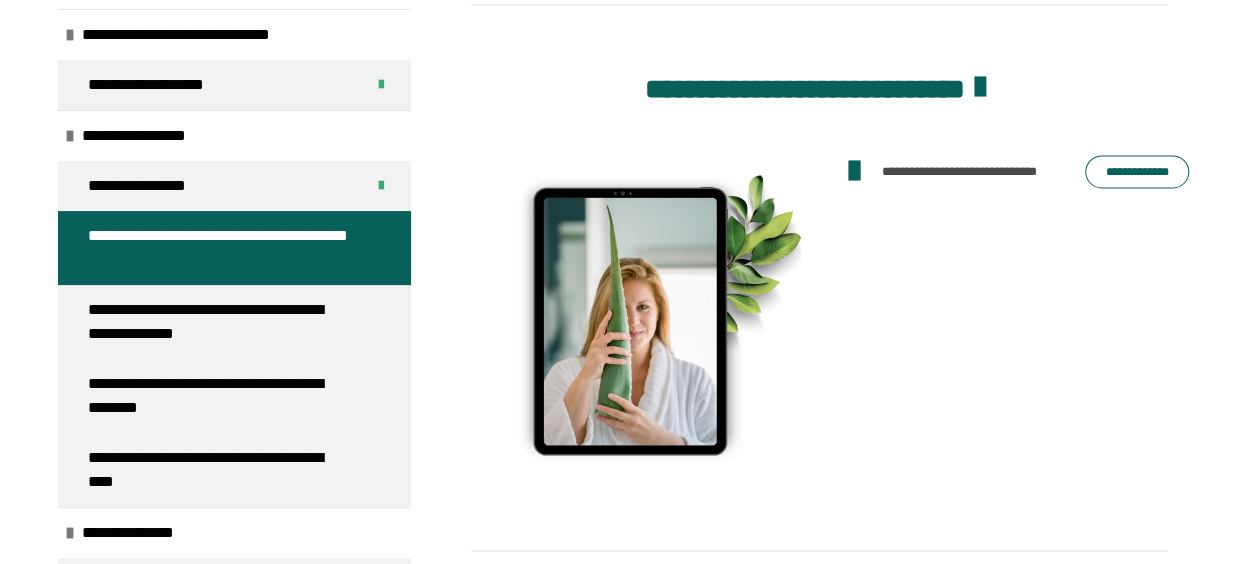 click on "**********" at bounding box center [1137, 171] 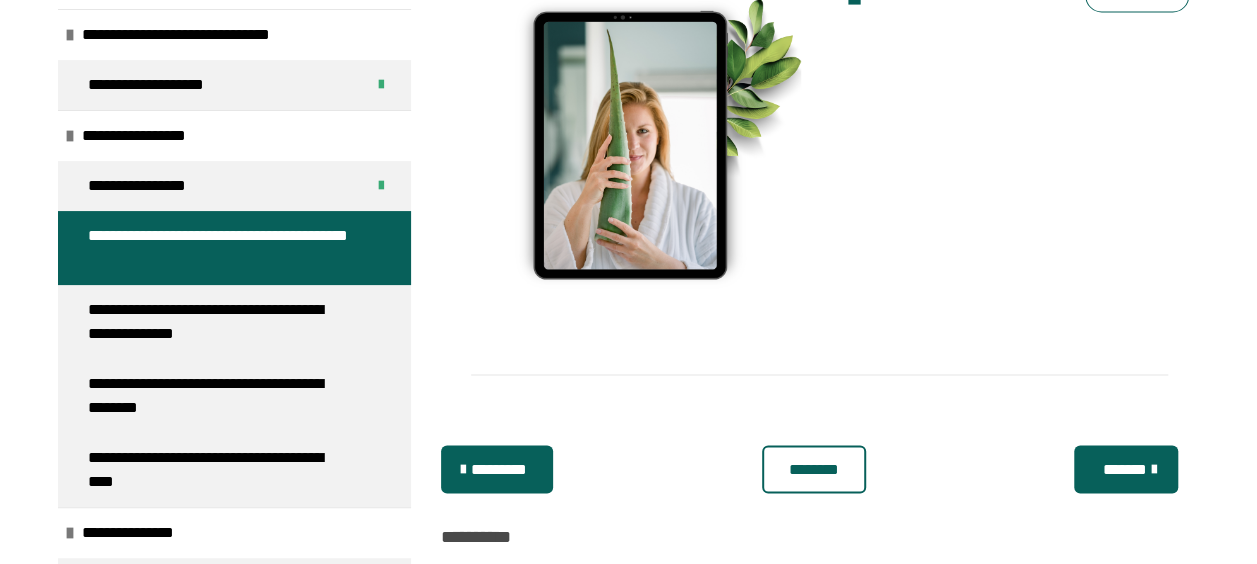 scroll, scrollTop: 1870, scrollLeft: 0, axis: vertical 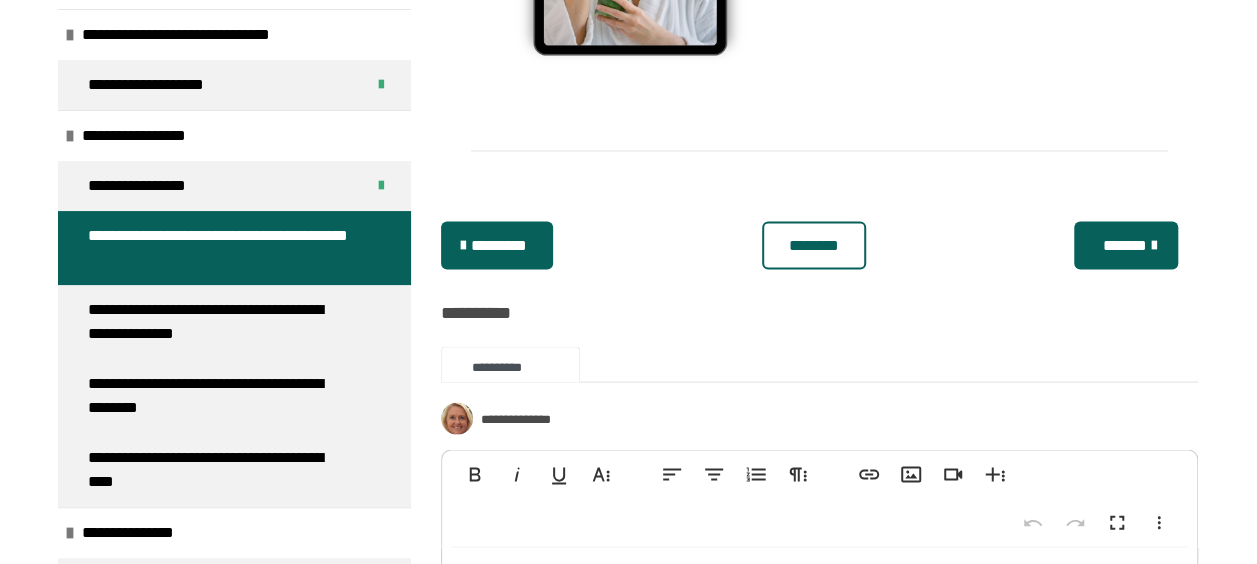 click on "********" at bounding box center [813, 245] 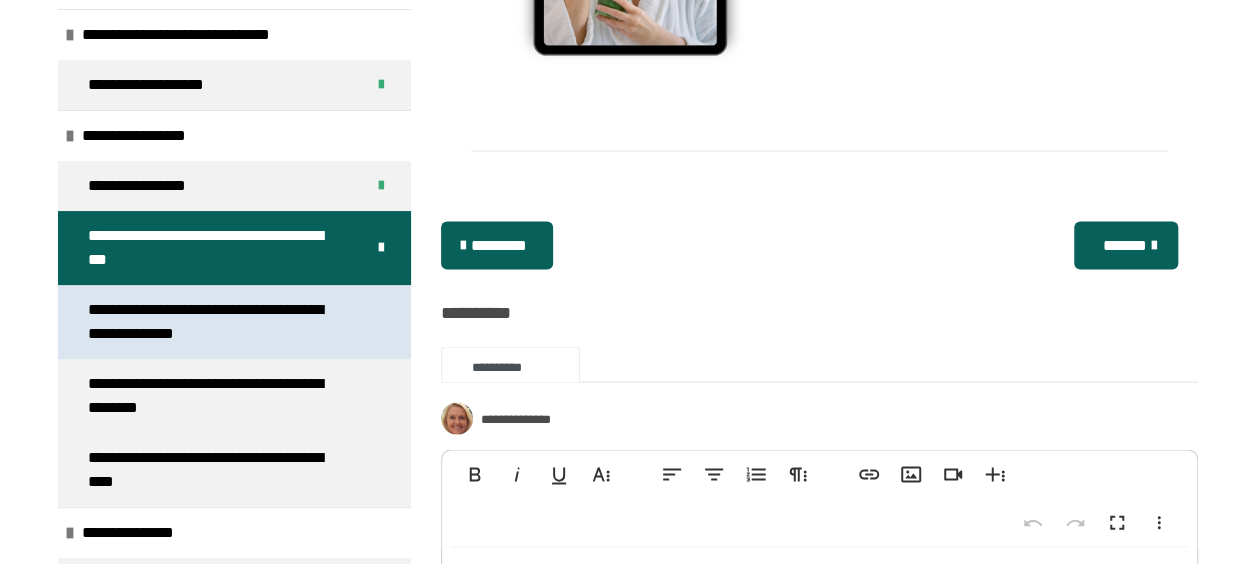 click on "**********" at bounding box center (219, 322) 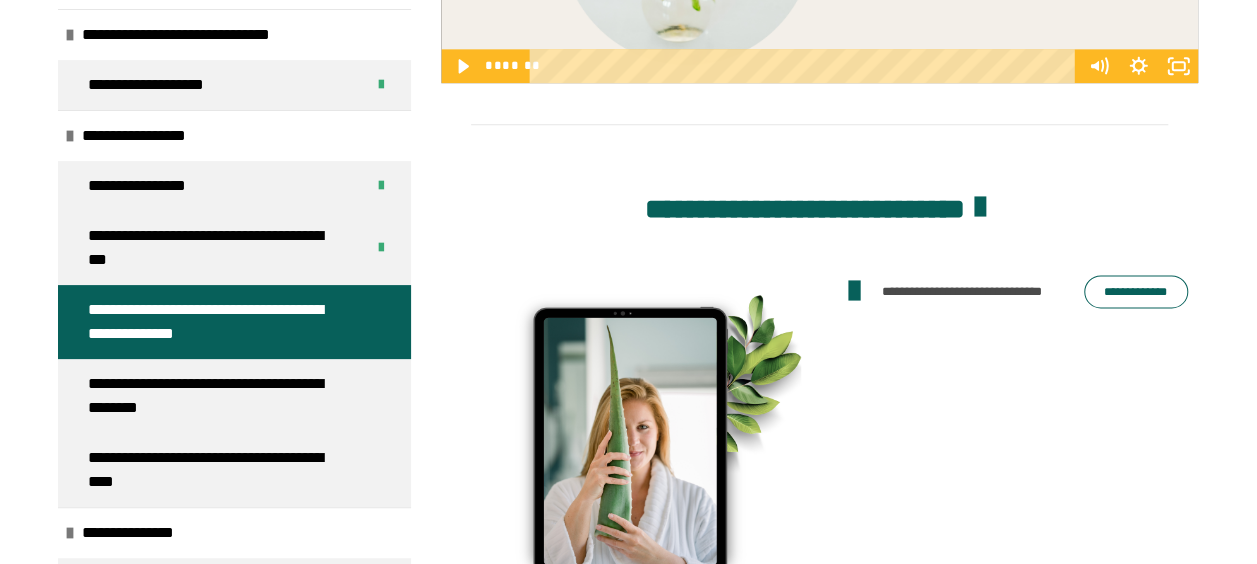 scroll, scrollTop: 1370, scrollLeft: 0, axis: vertical 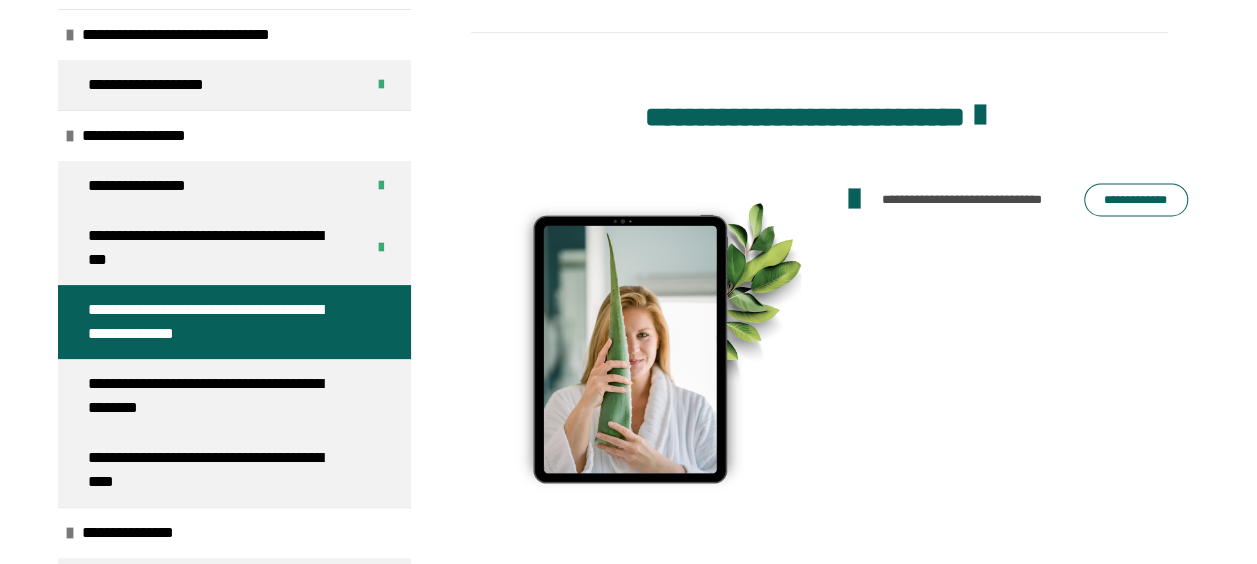 click on "**********" at bounding box center (1136, 199) 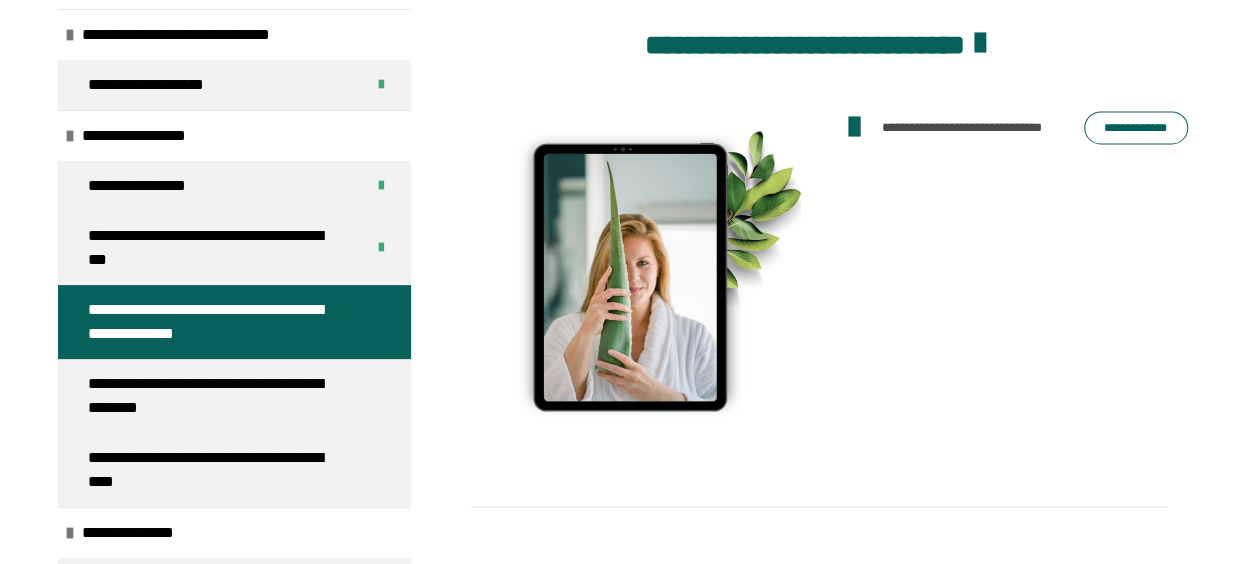 scroll, scrollTop: 1621, scrollLeft: 0, axis: vertical 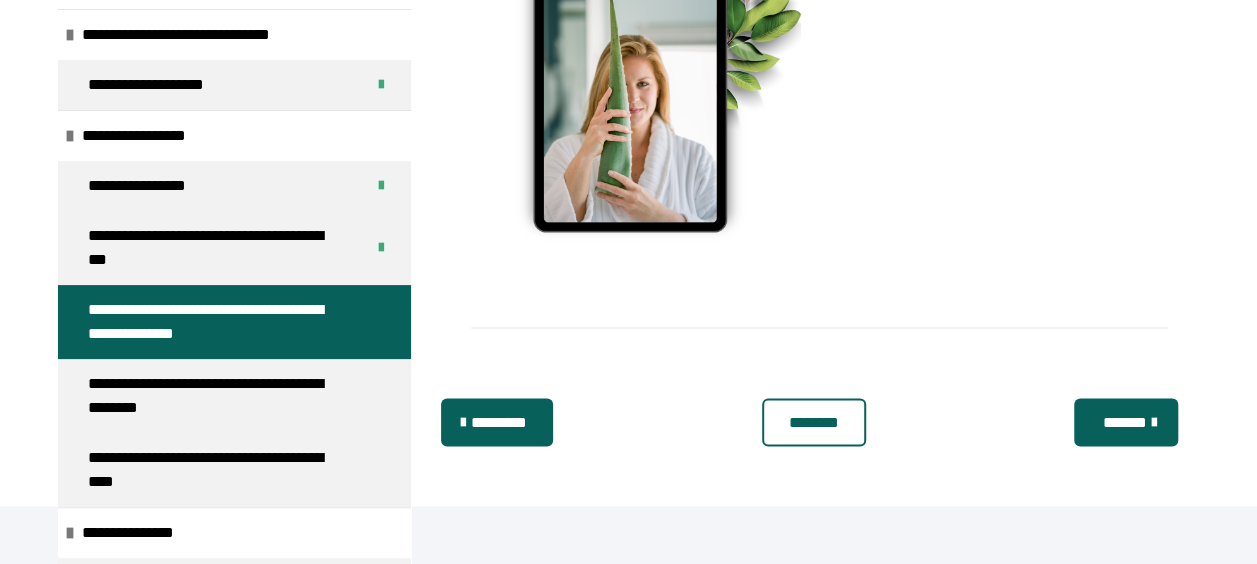 click on "********" at bounding box center [814, 422] 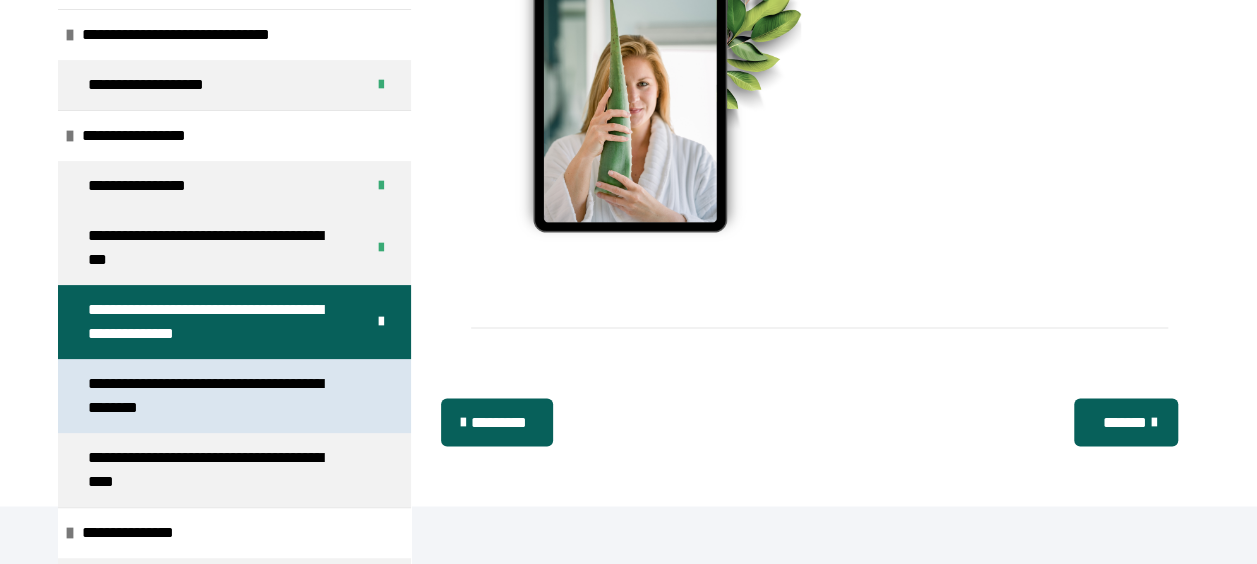 click on "**********" at bounding box center (219, 396) 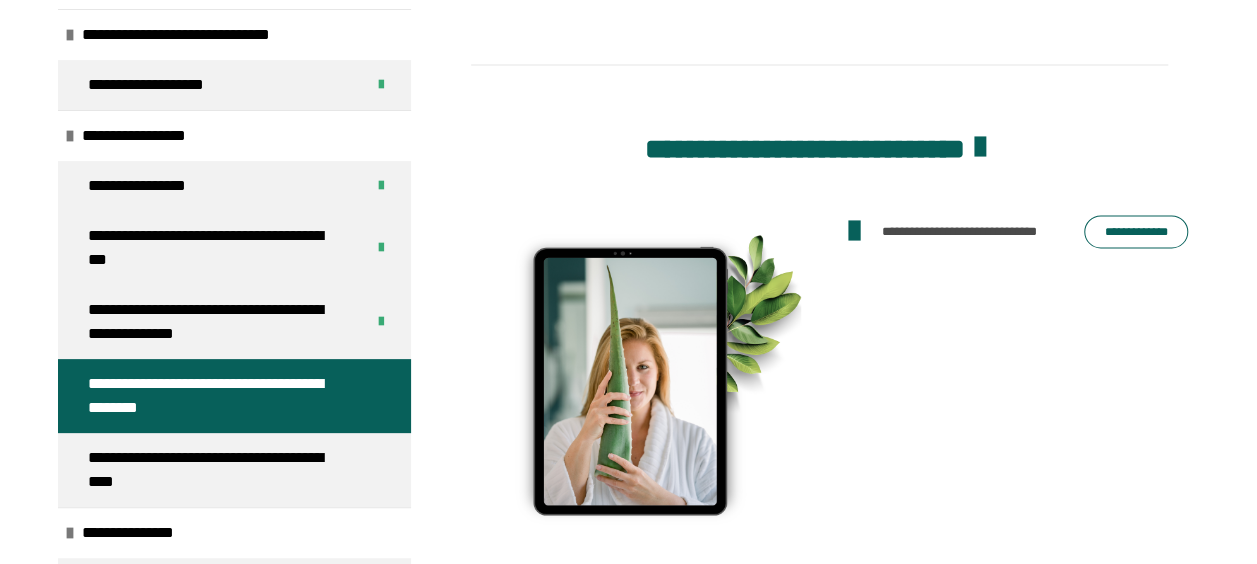 scroll, scrollTop: 1570, scrollLeft: 0, axis: vertical 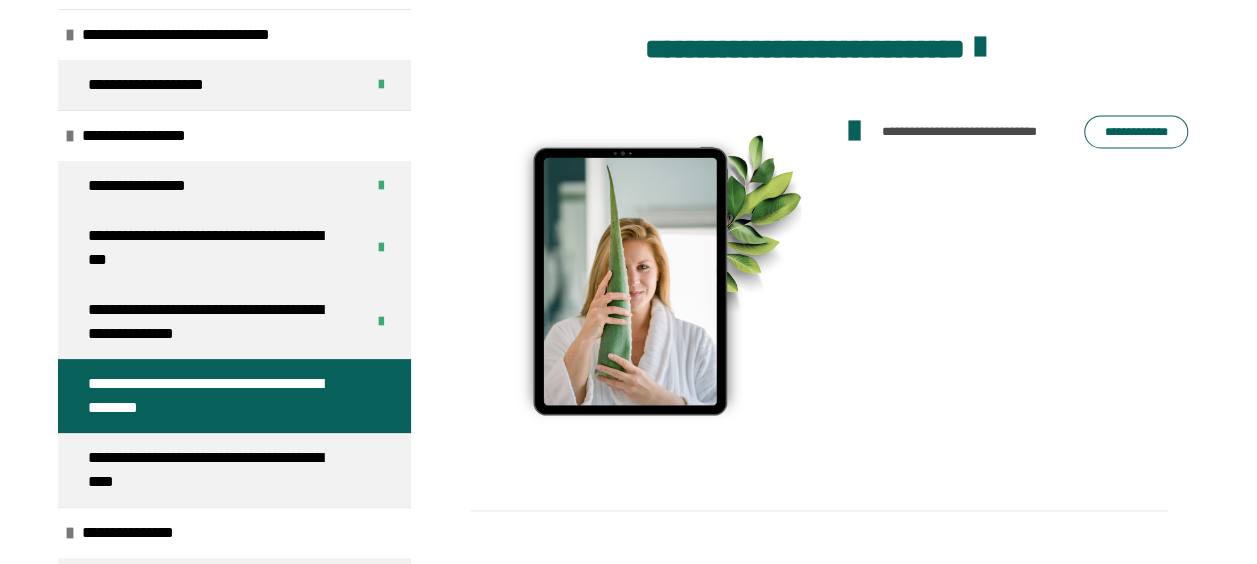 click on "**********" at bounding box center (1136, 131) 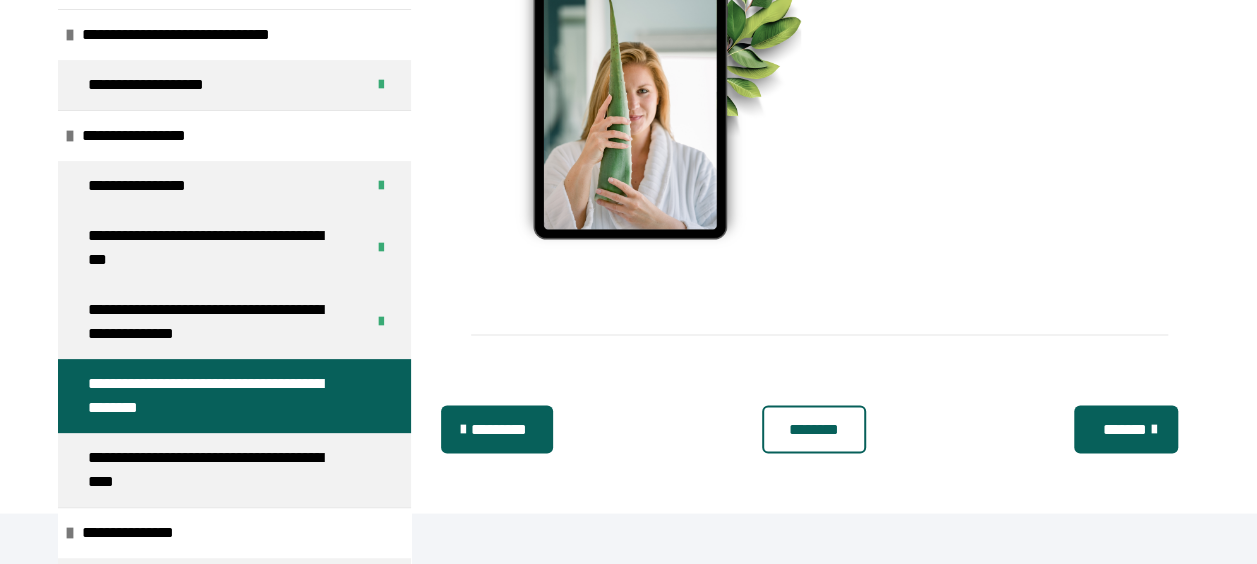 scroll, scrollTop: 1779, scrollLeft: 0, axis: vertical 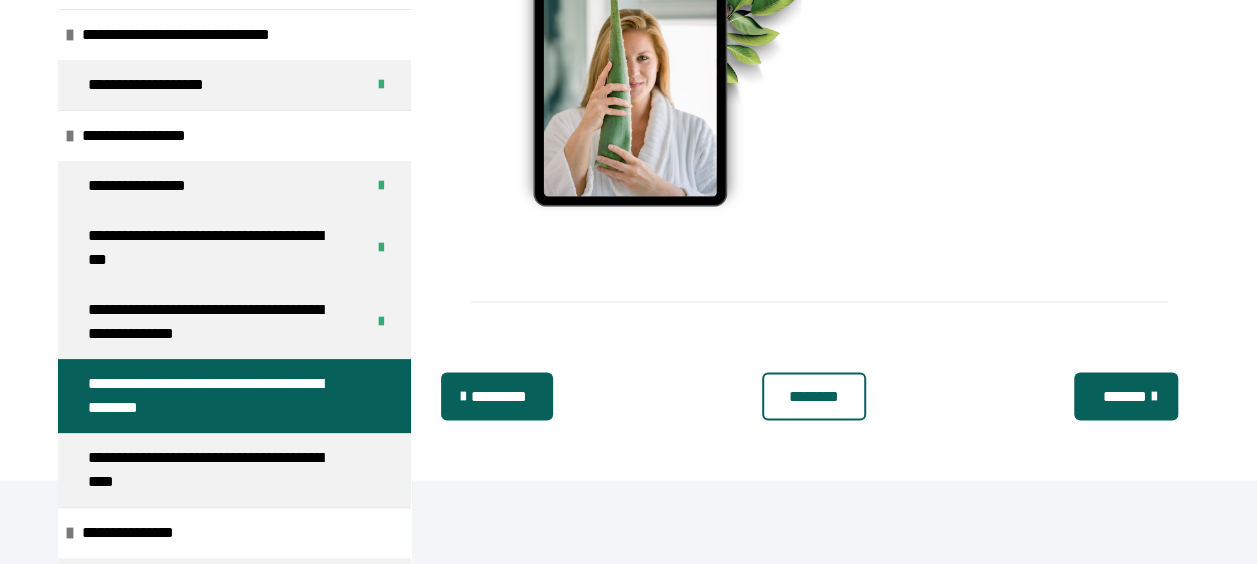 click on "********" at bounding box center (813, 396) 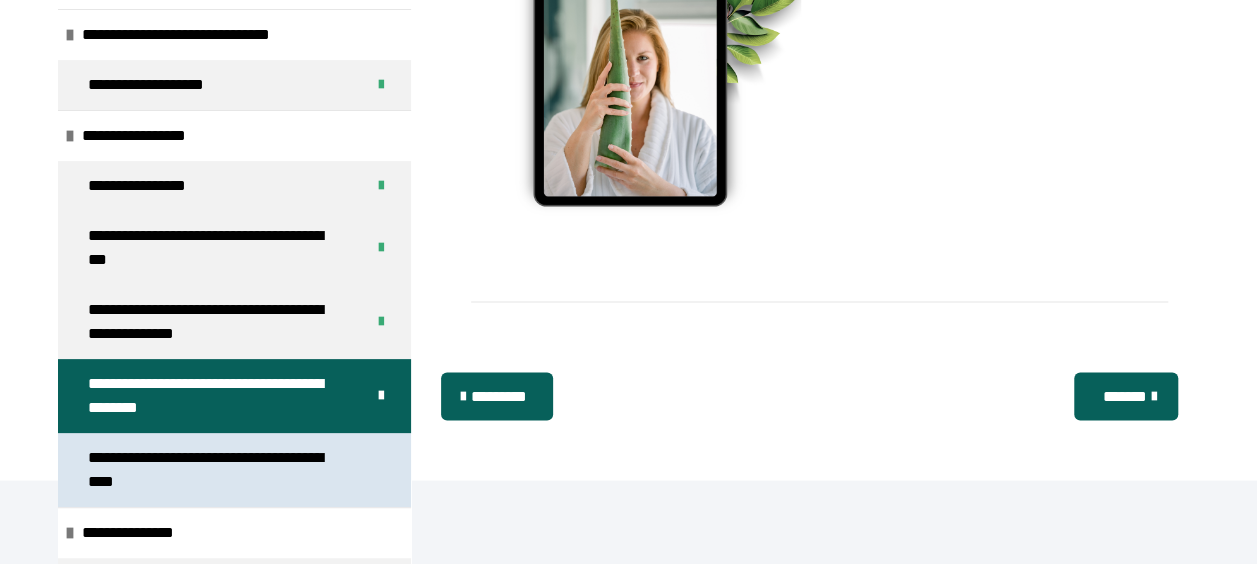 click on "**********" at bounding box center (219, 470) 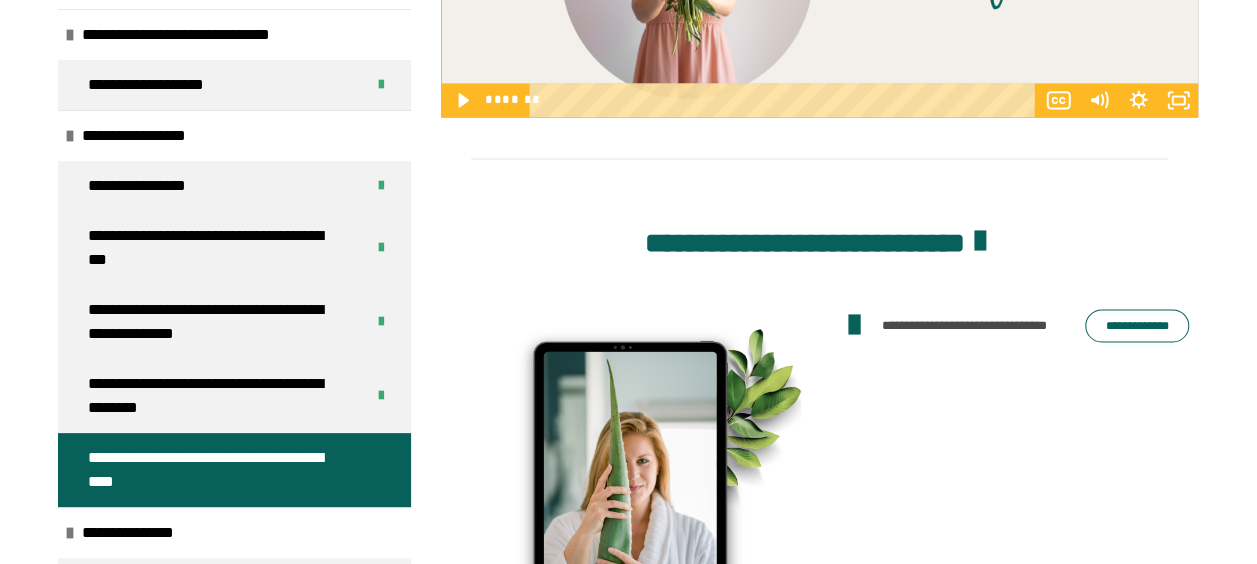 scroll, scrollTop: 1470, scrollLeft: 0, axis: vertical 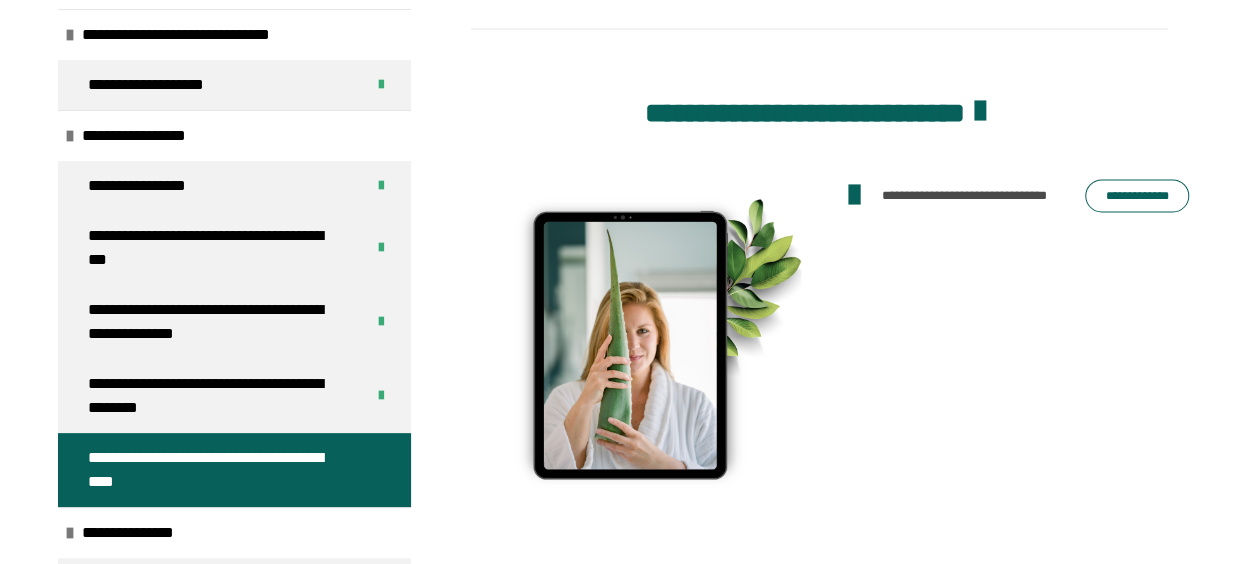 click on "**********" at bounding box center [1137, 195] 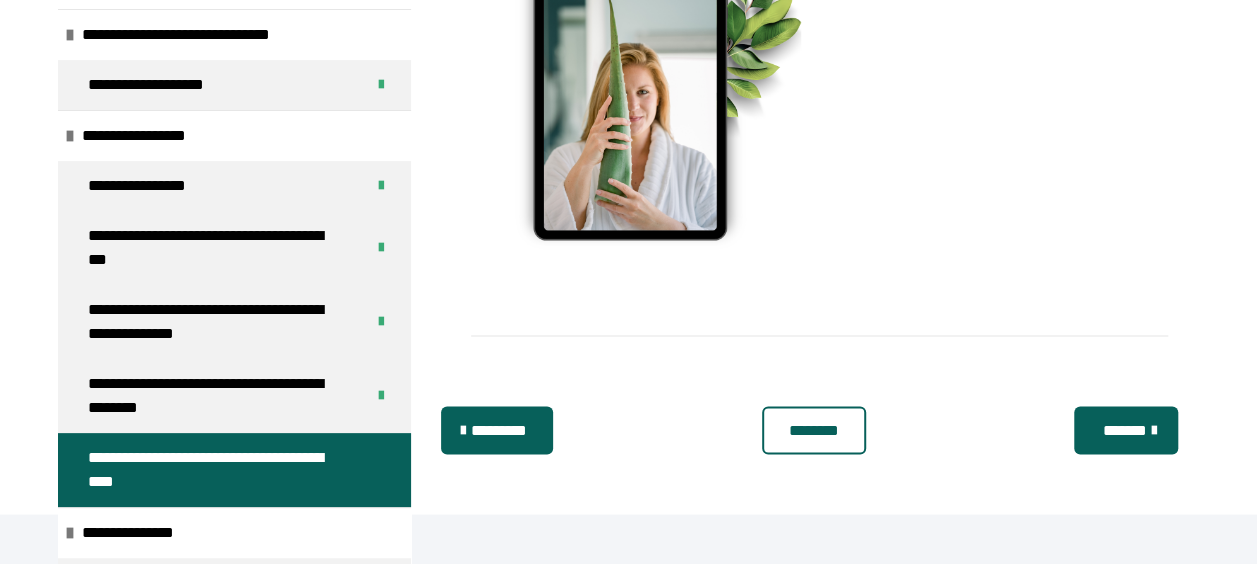 scroll, scrollTop: 1720, scrollLeft: 0, axis: vertical 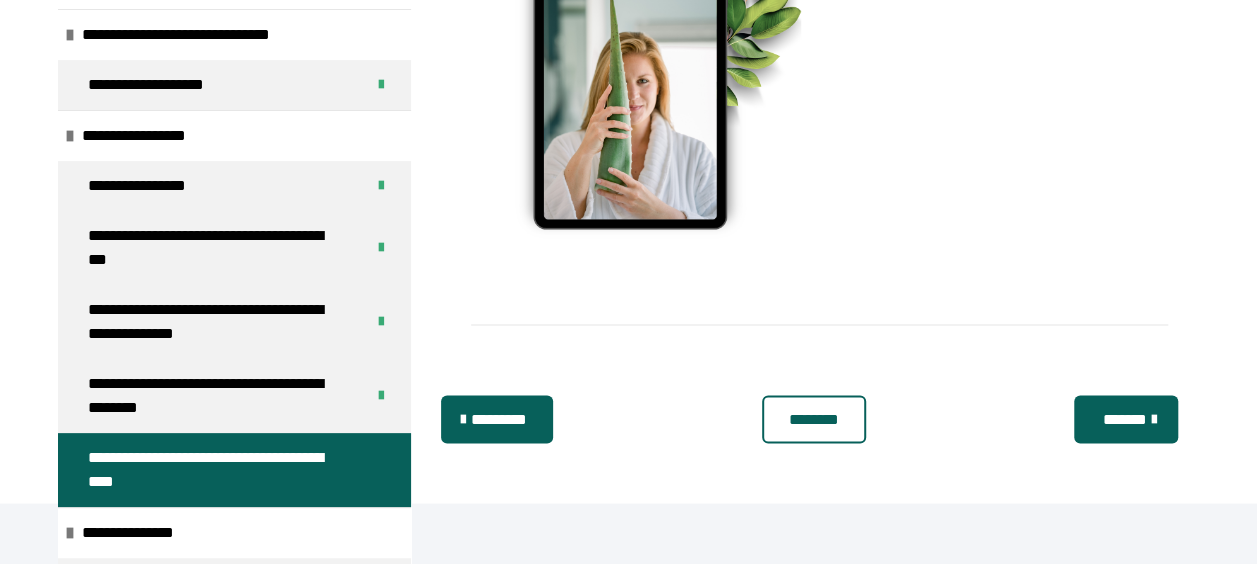 click on "********" at bounding box center (813, 419) 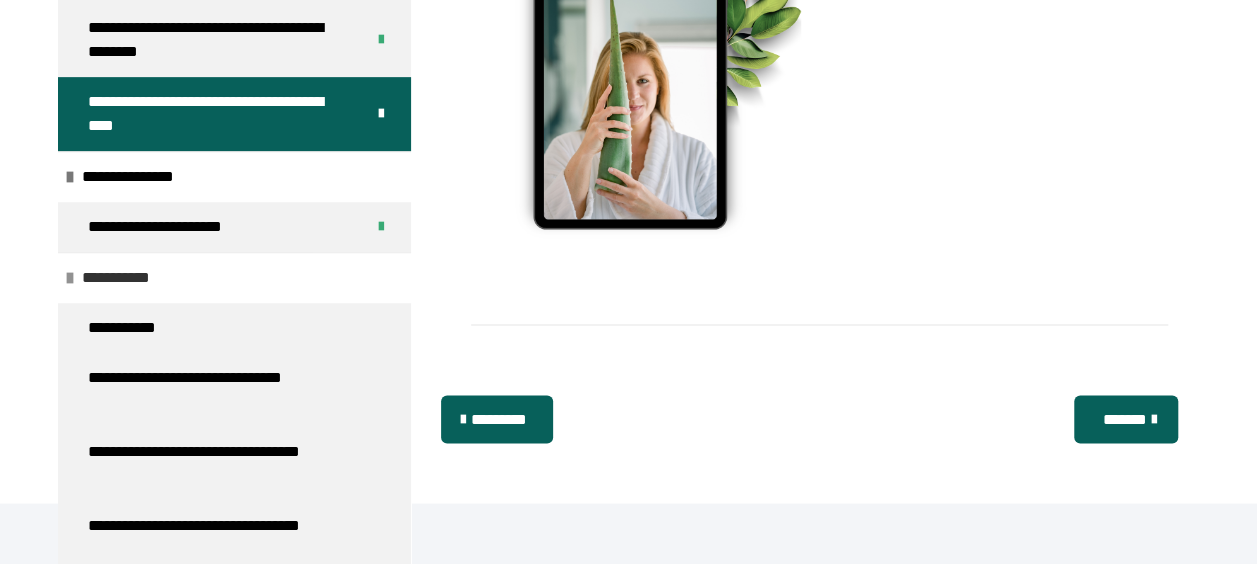 scroll, scrollTop: 534, scrollLeft: 0, axis: vertical 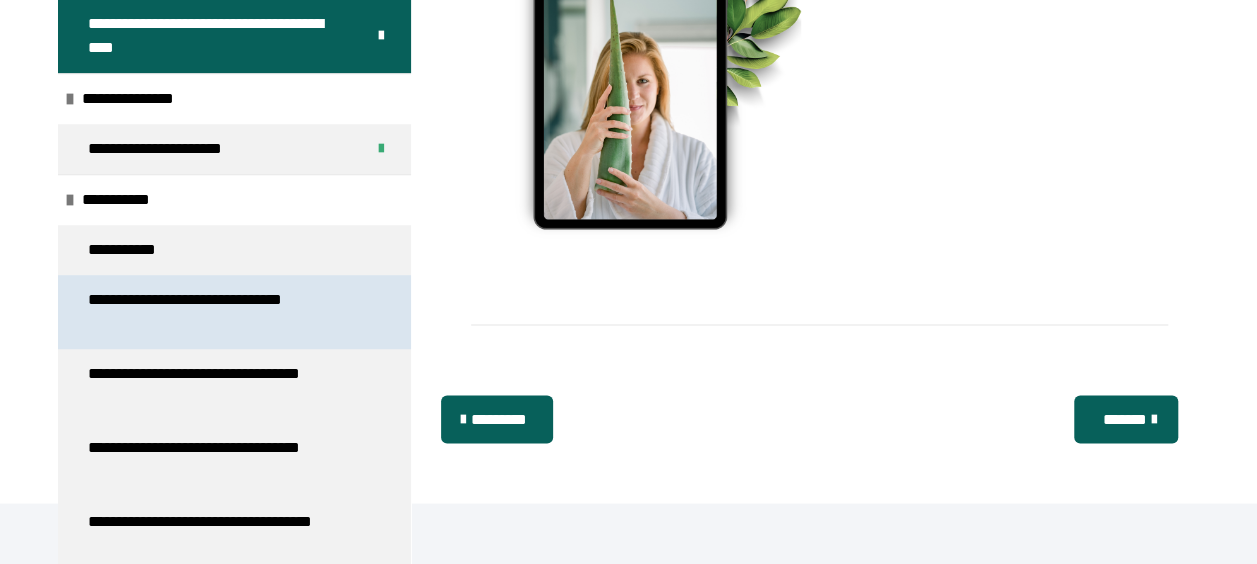 click on "**********" at bounding box center [219, 312] 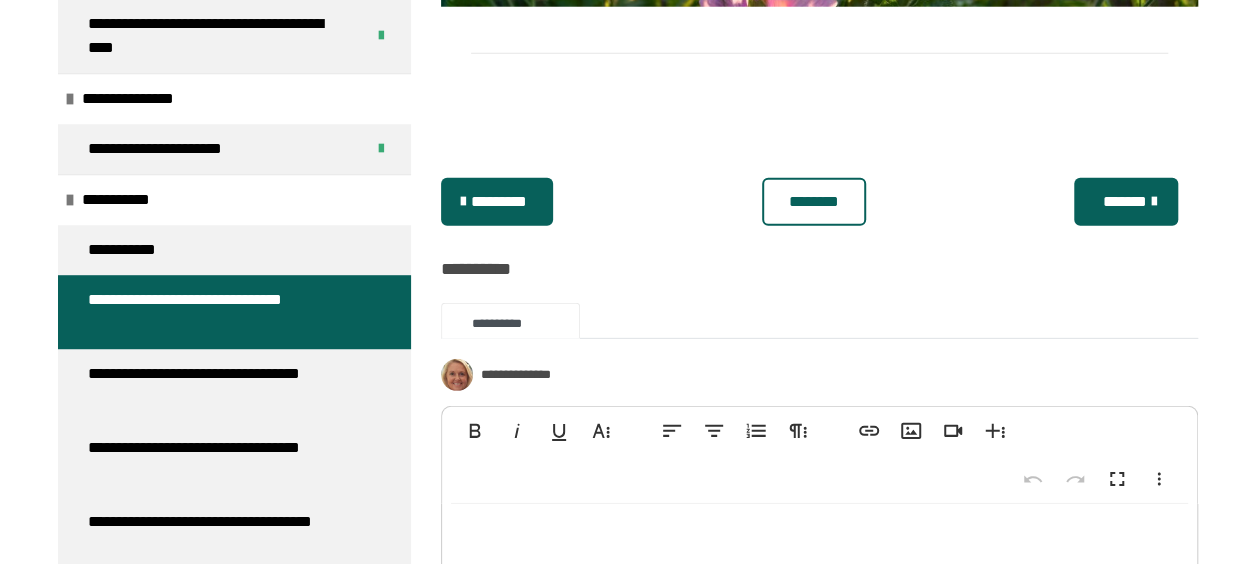 scroll, scrollTop: 2970, scrollLeft: 0, axis: vertical 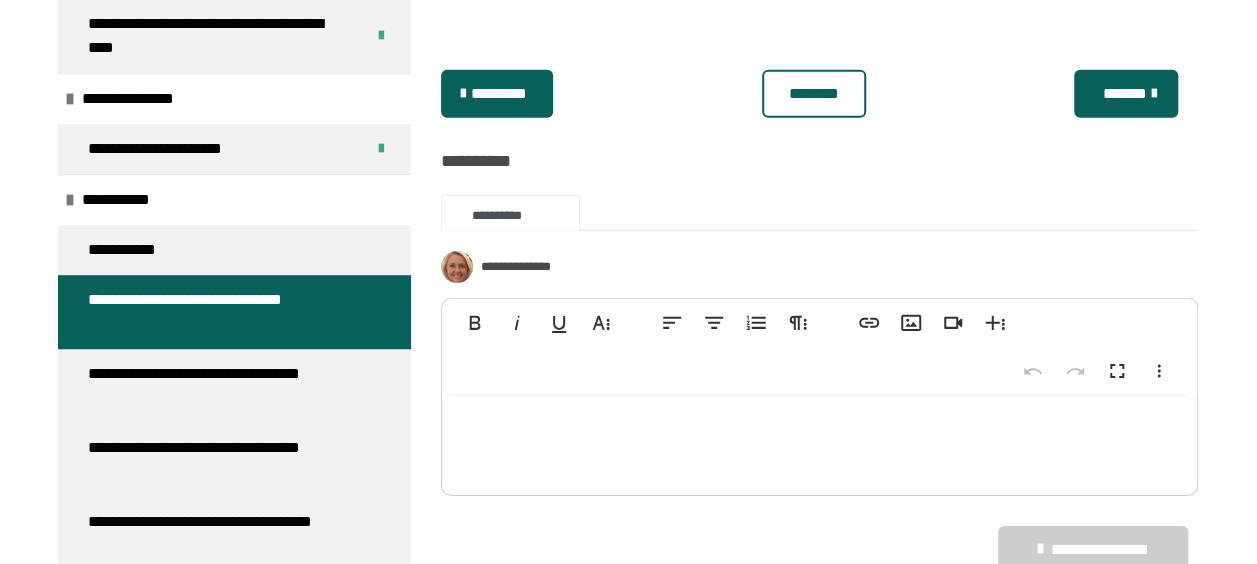 click on "********" at bounding box center (813, 94) 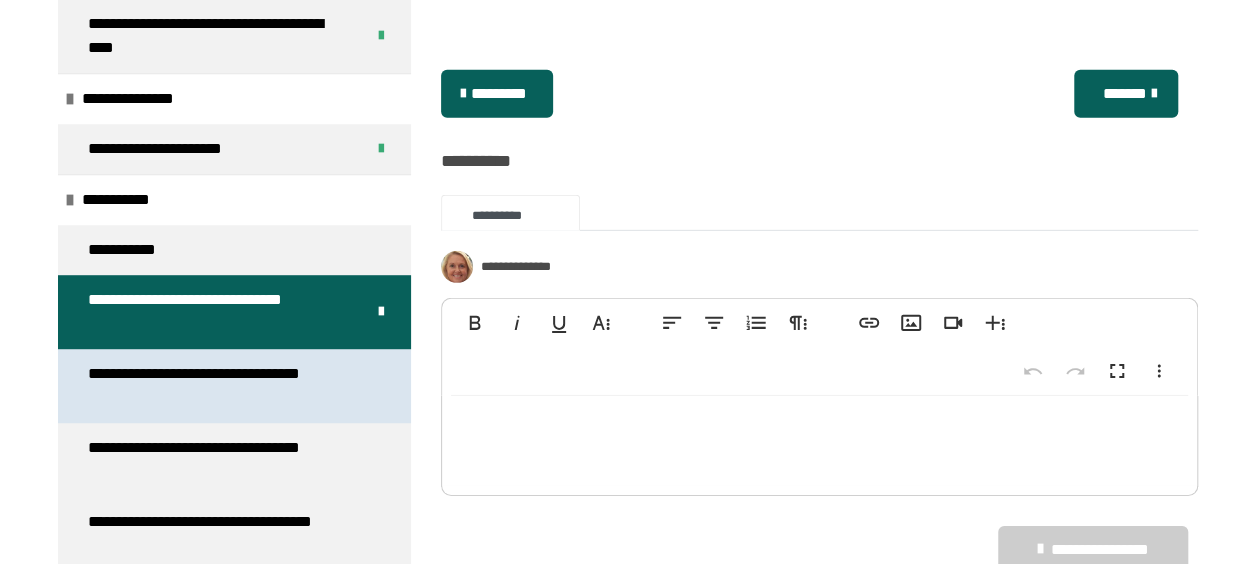 click on "**********" at bounding box center (219, 386) 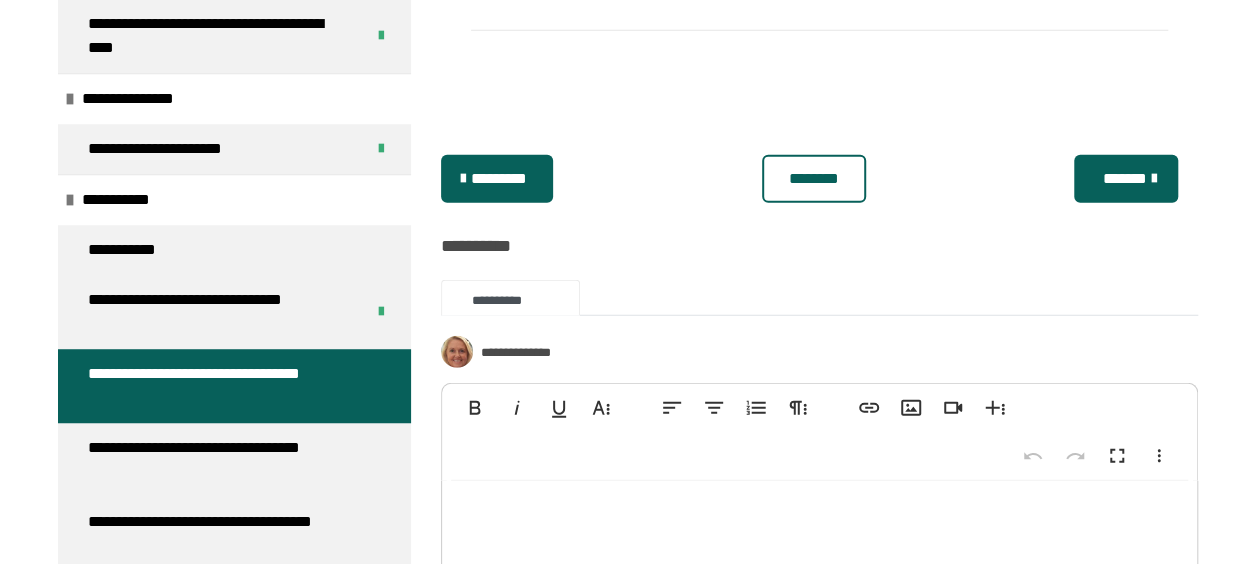 scroll, scrollTop: 2770, scrollLeft: 0, axis: vertical 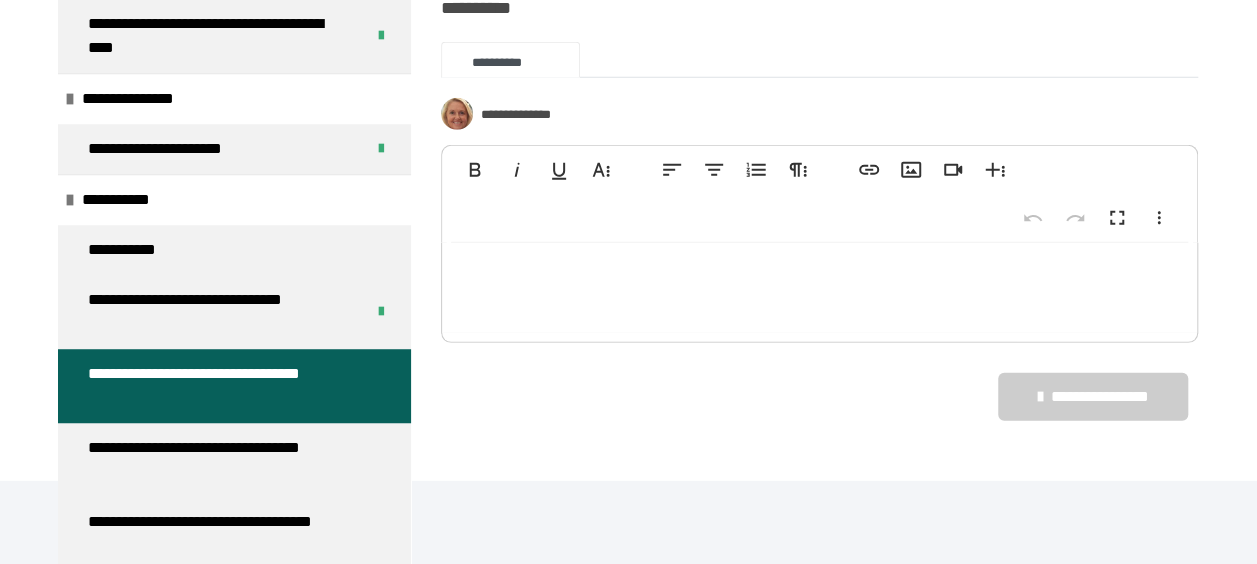 click on "********" at bounding box center (814, -59) 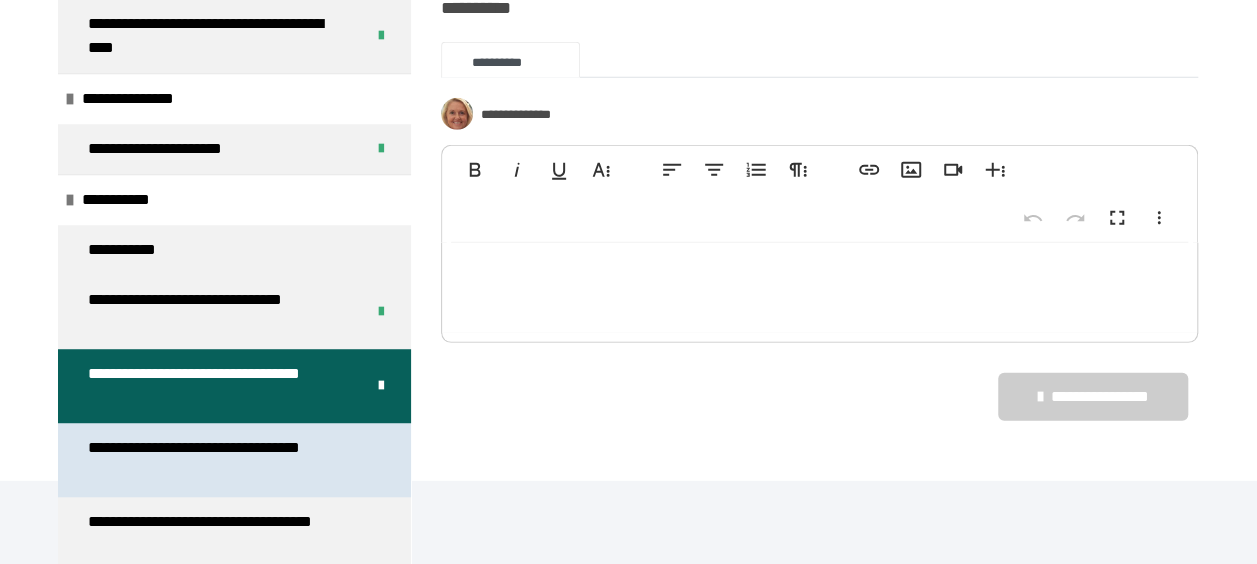 click on "**********" at bounding box center (219, 460) 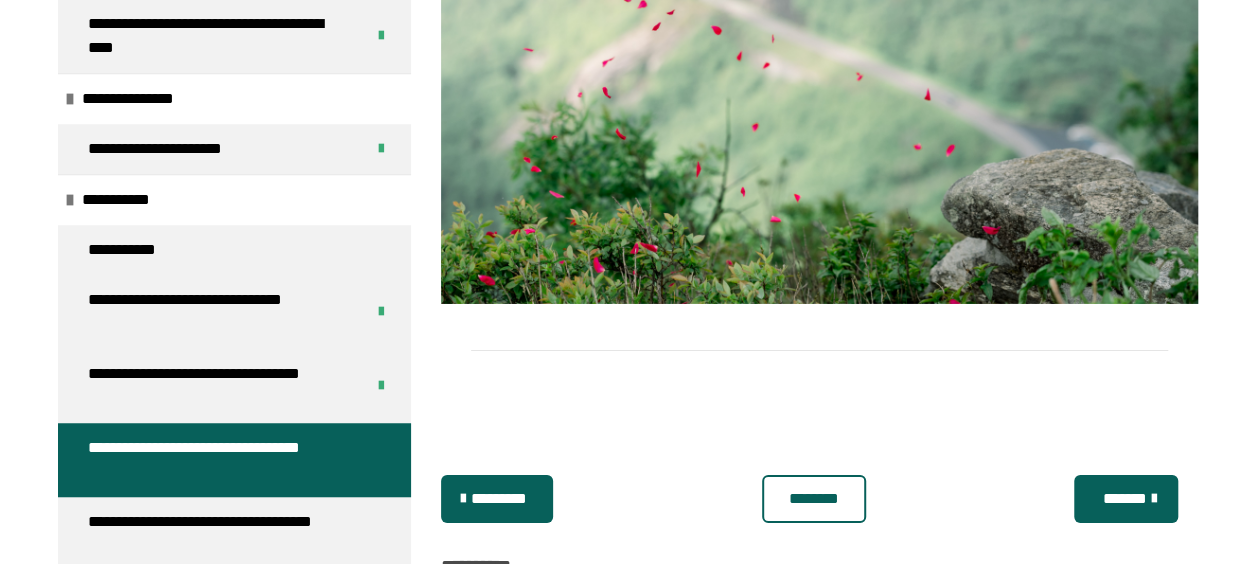 scroll, scrollTop: 3570, scrollLeft: 0, axis: vertical 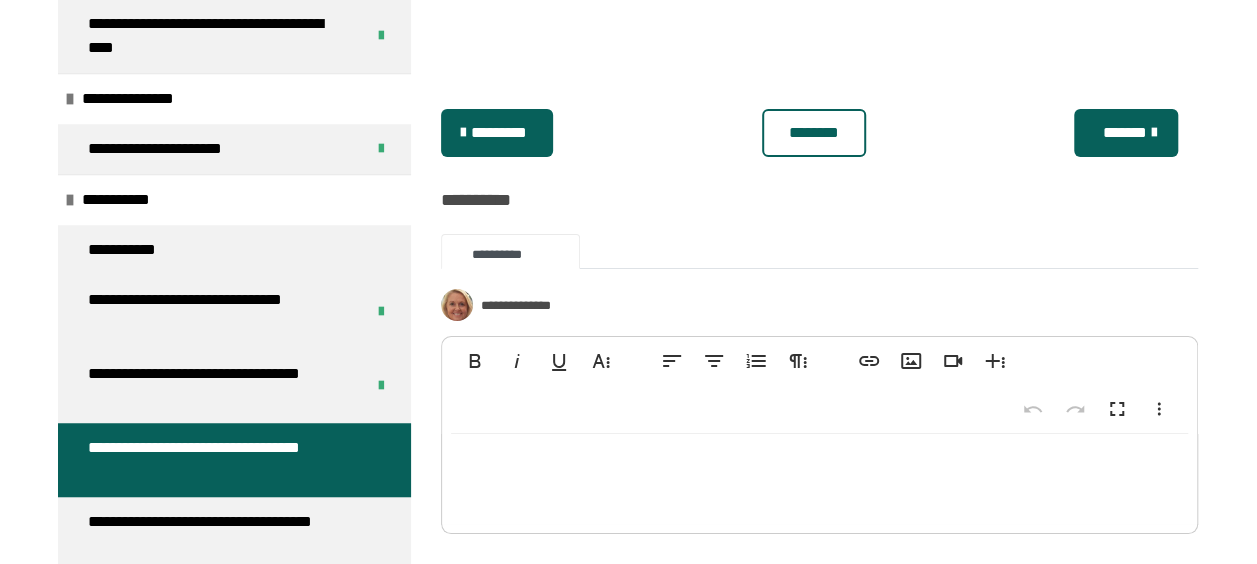 click on "********" at bounding box center (813, 133) 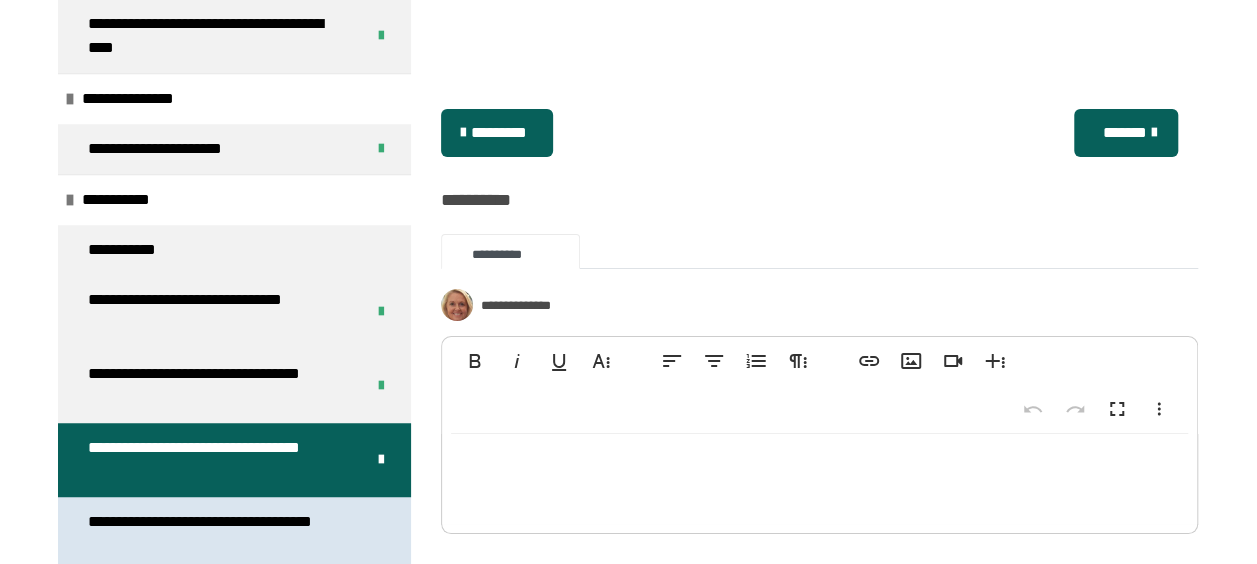 click on "**********" at bounding box center (219, 534) 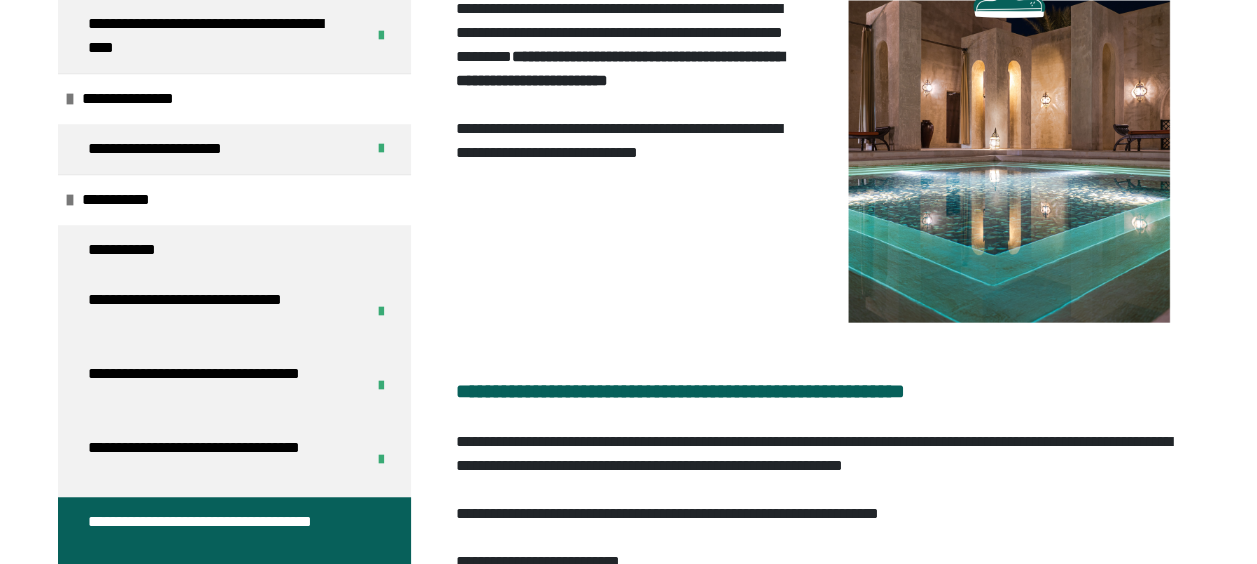 scroll, scrollTop: 770, scrollLeft: 0, axis: vertical 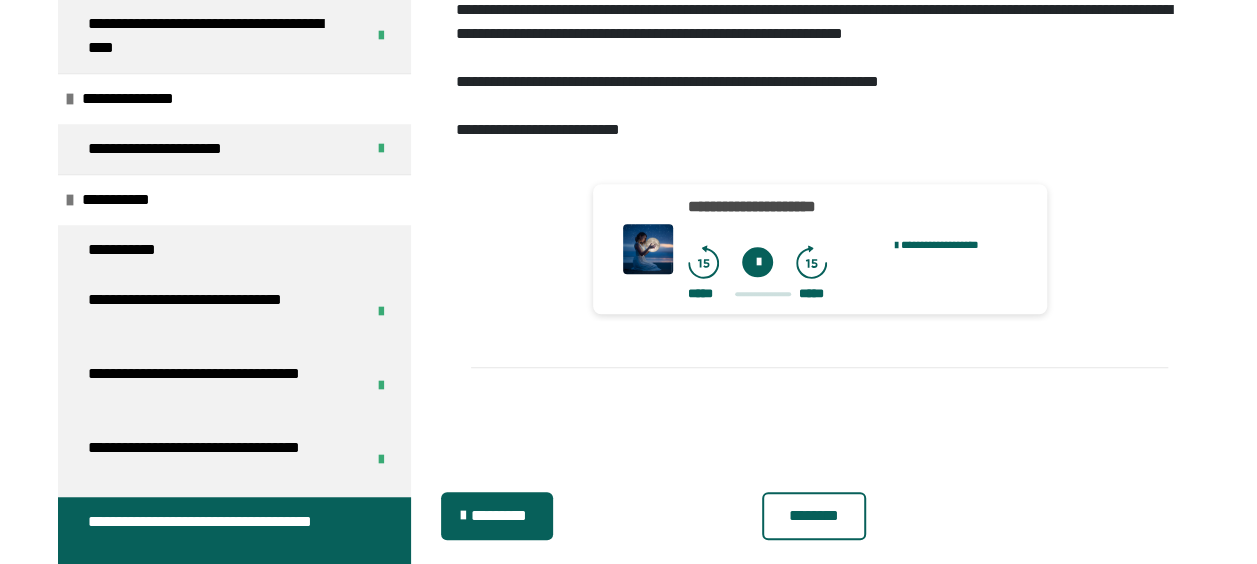 click on "********" at bounding box center [813, 516] 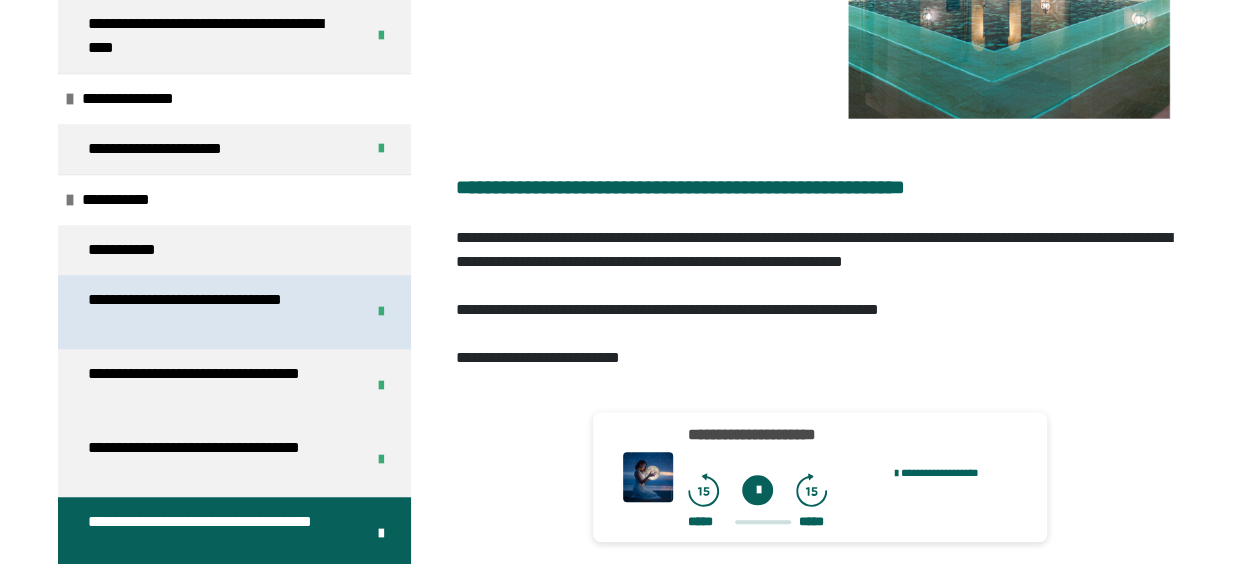 scroll, scrollTop: 470, scrollLeft: 0, axis: vertical 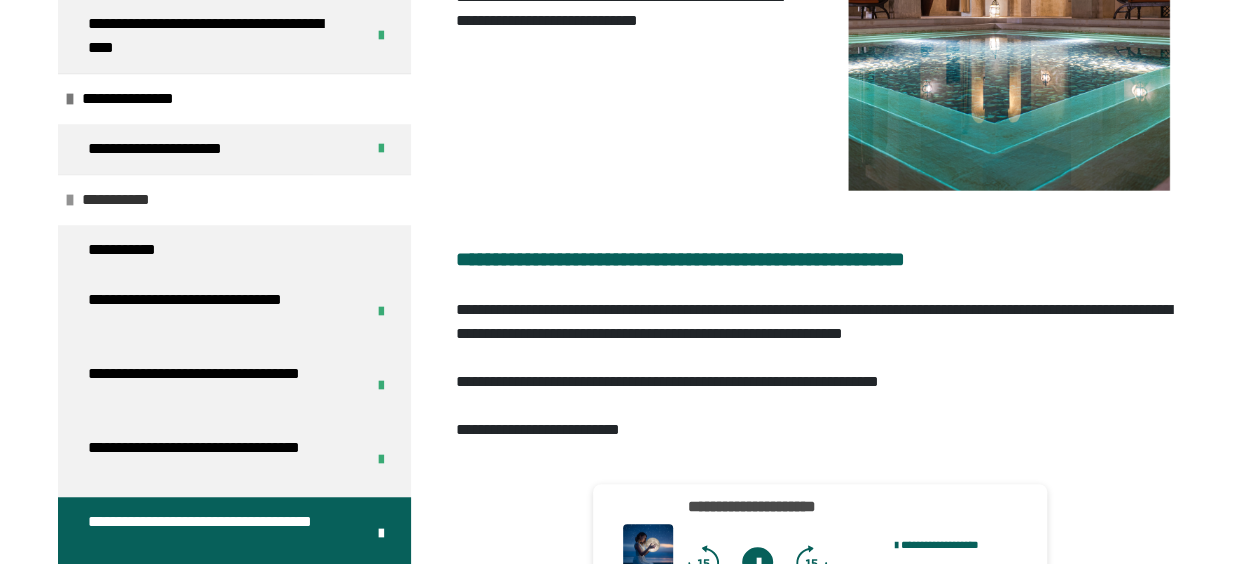 click on "**********" at bounding box center [234, 199] 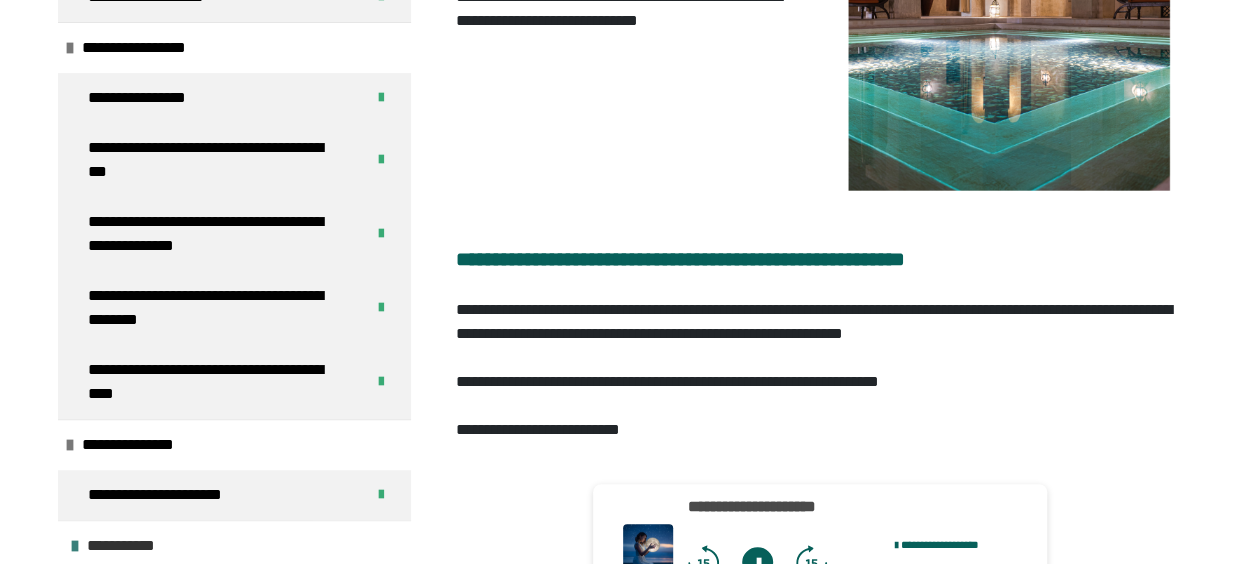 scroll, scrollTop: 0, scrollLeft: 0, axis: both 